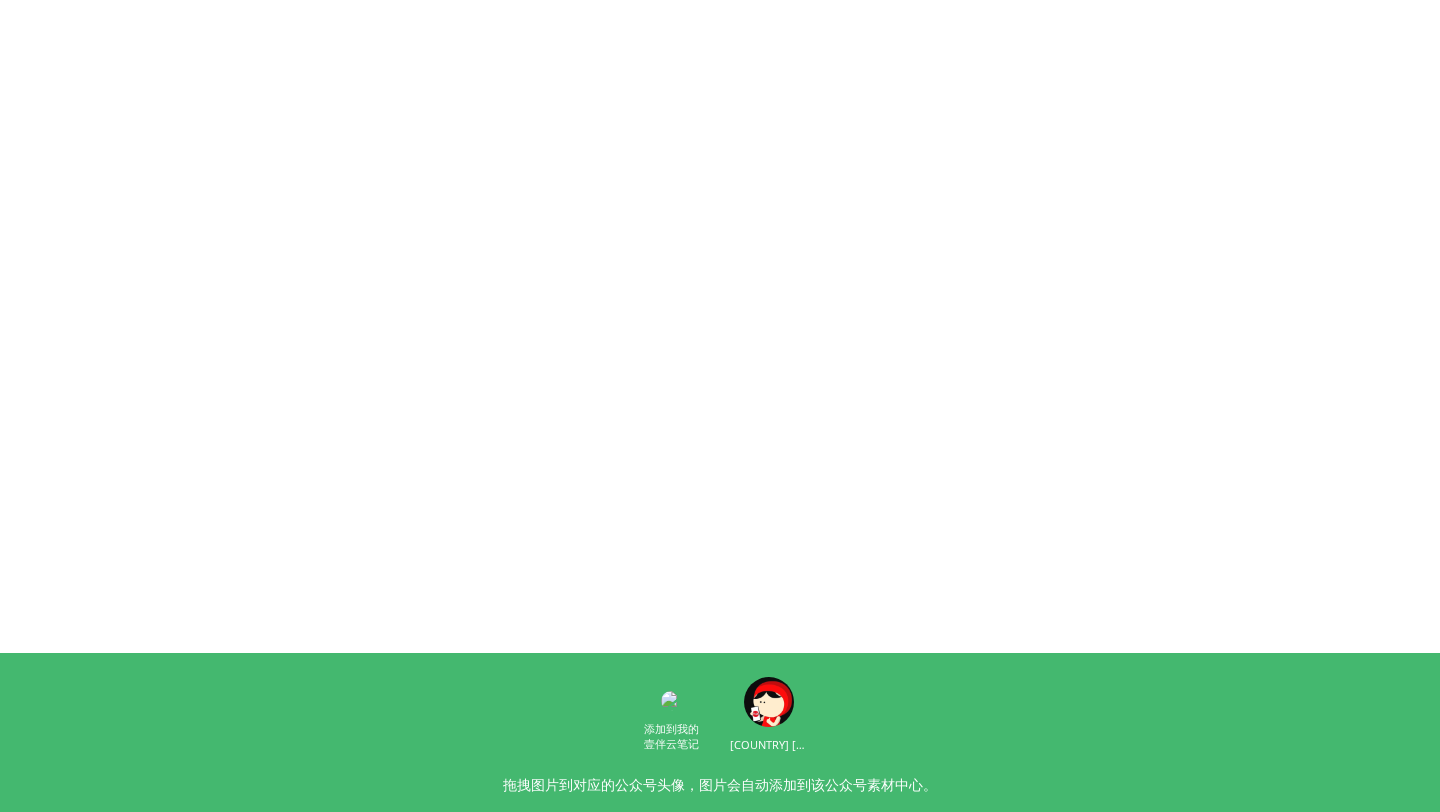 scroll, scrollTop: 0, scrollLeft: 0, axis: both 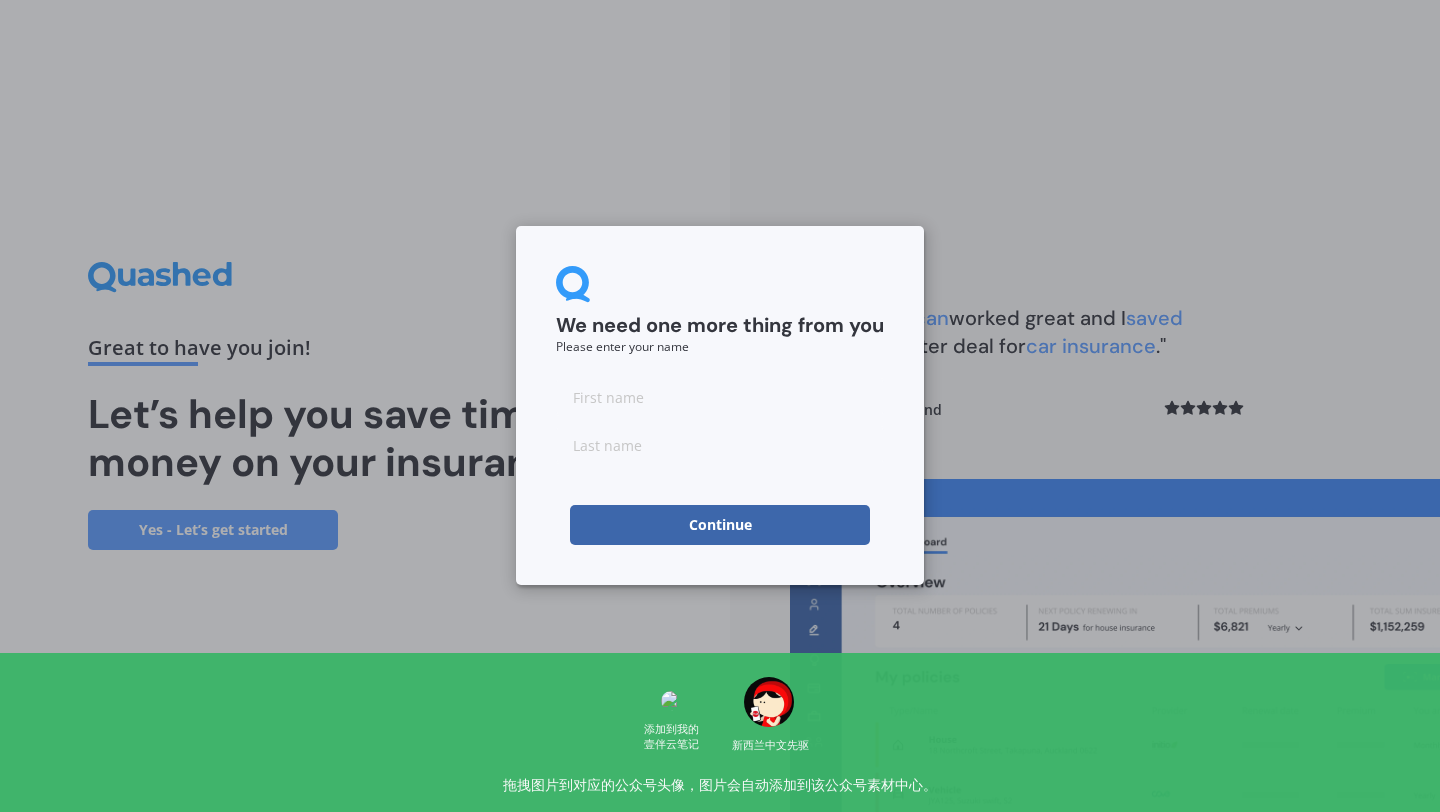 click at bounding box center (720, 397) 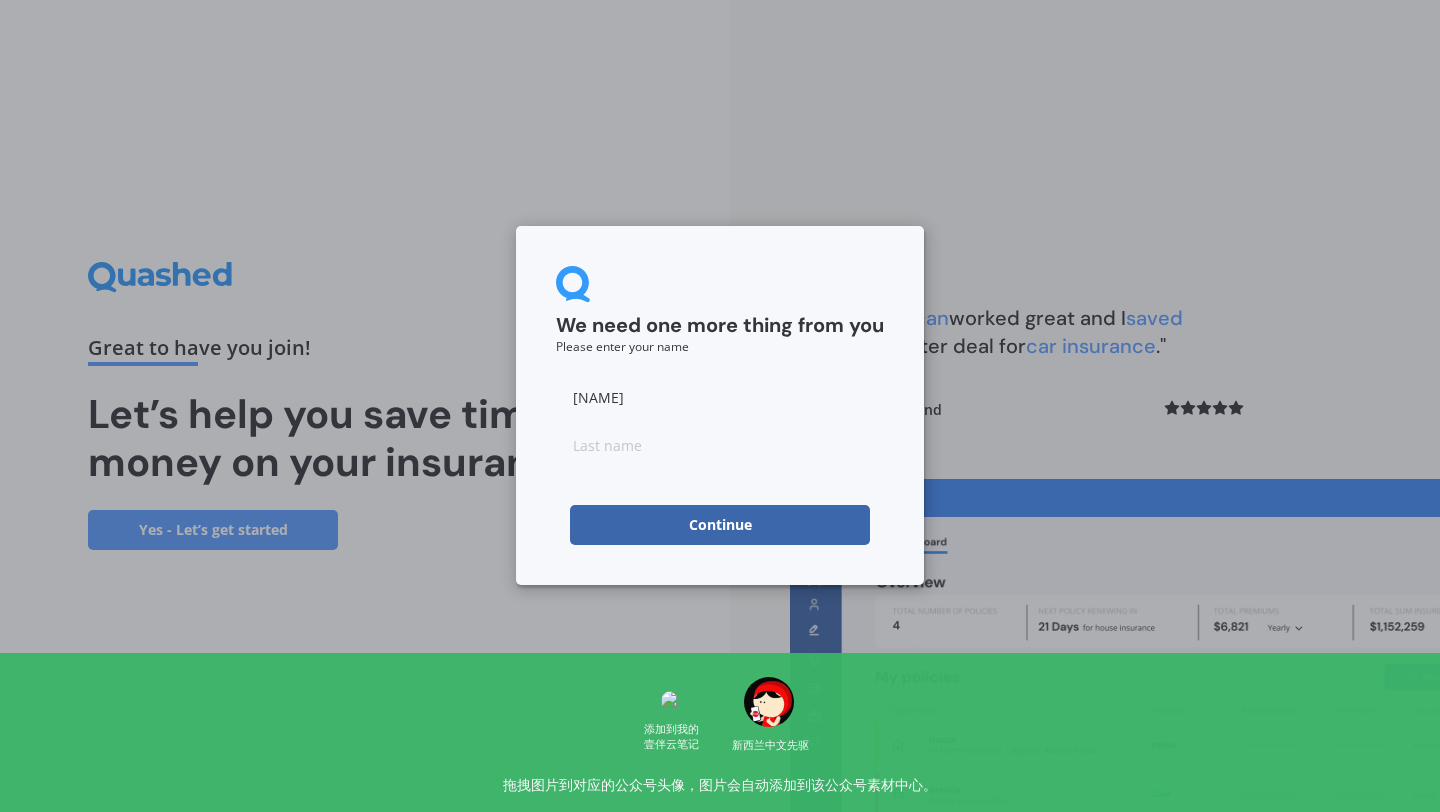 type on "[NAME]" 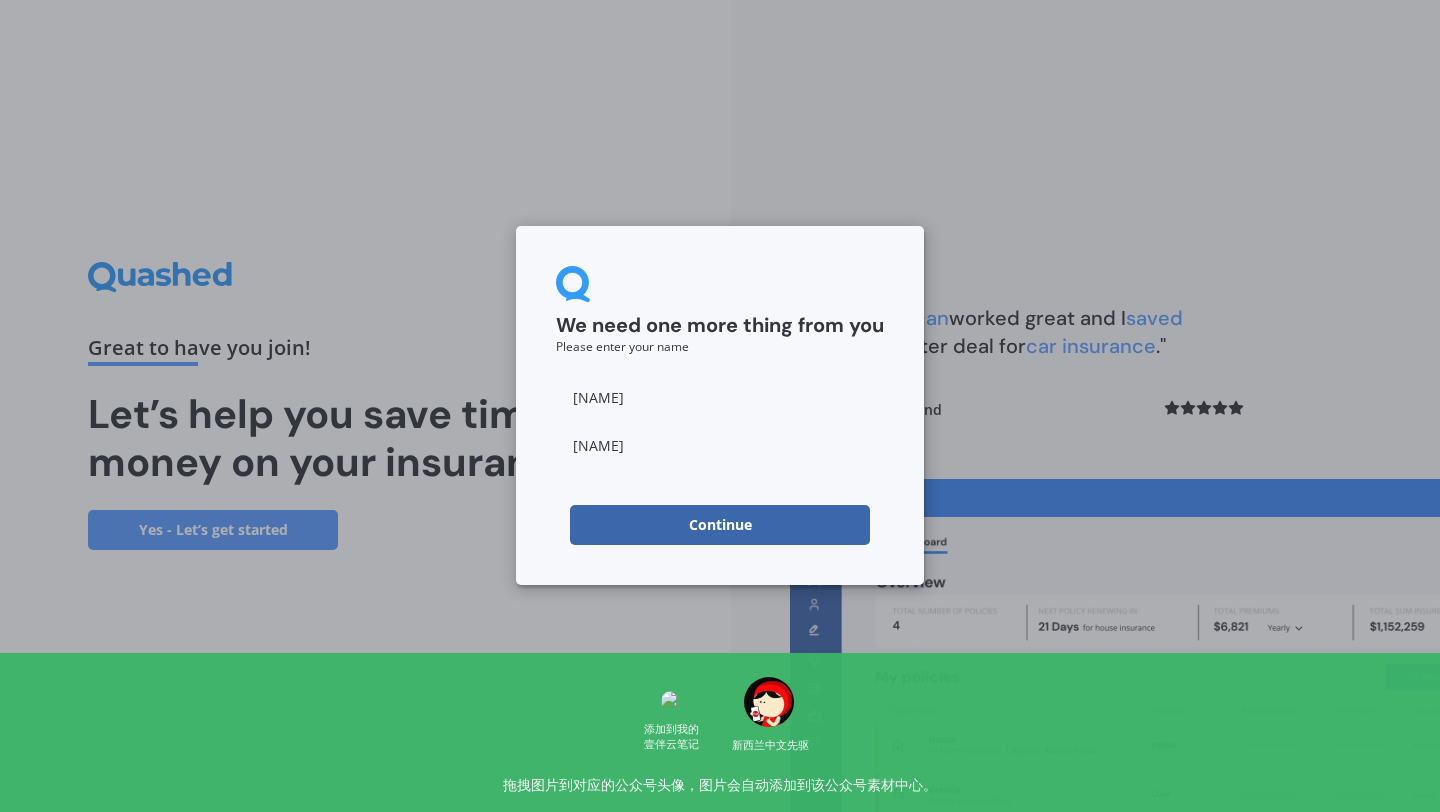 type on "[NAME]" 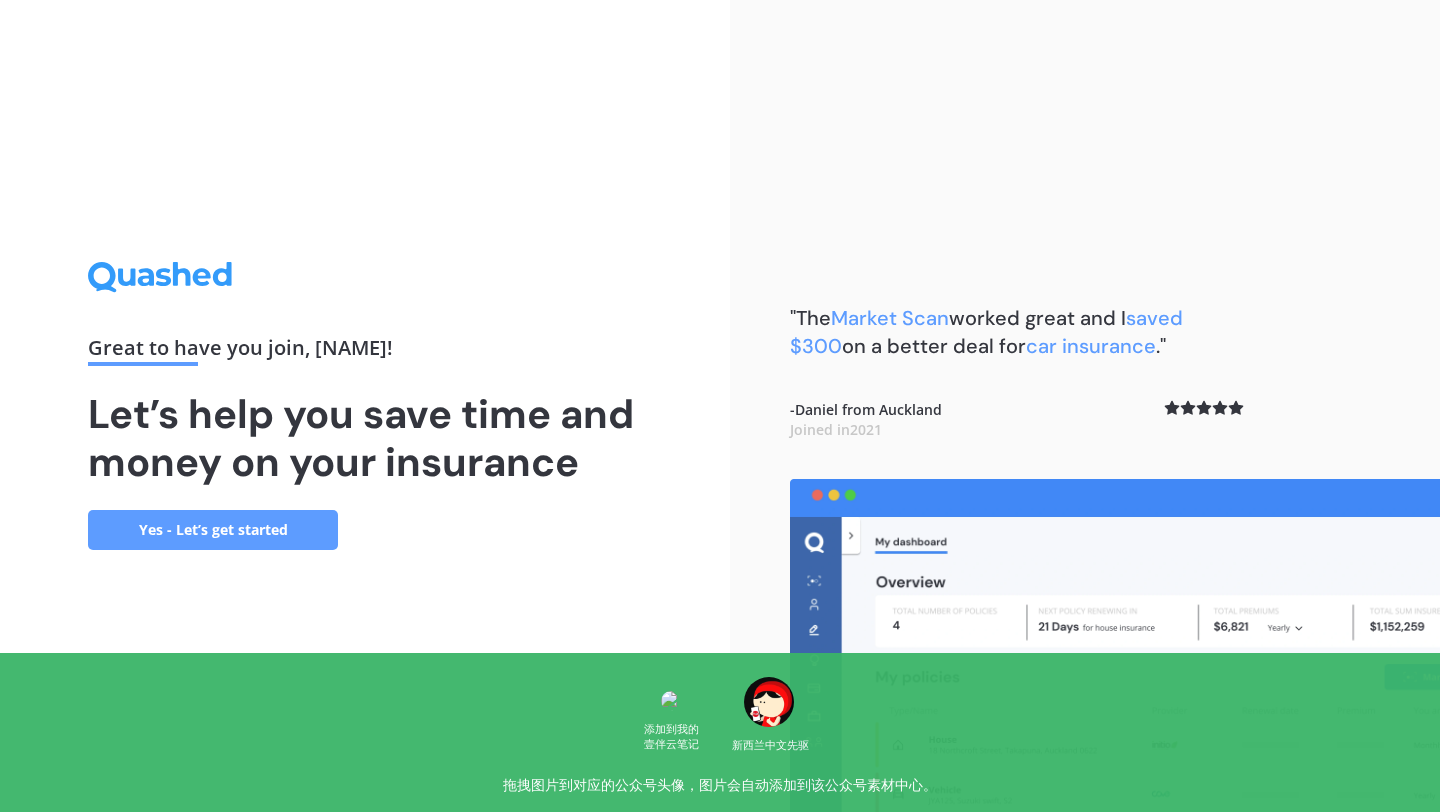 click on "Yes - Let’s get started" at bounding box center [213, 530] 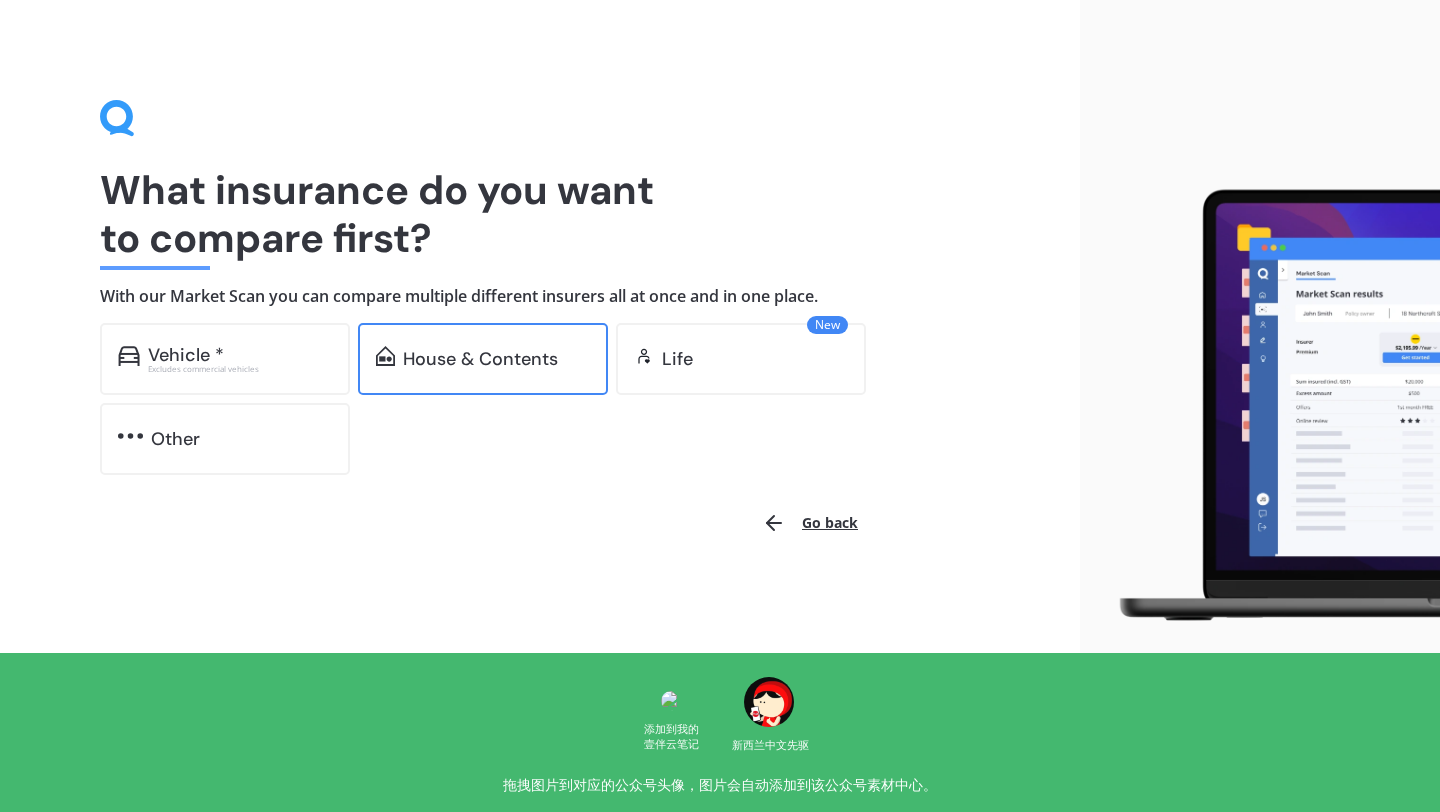 click on "House & Contents" at bounding box center [186, 355] 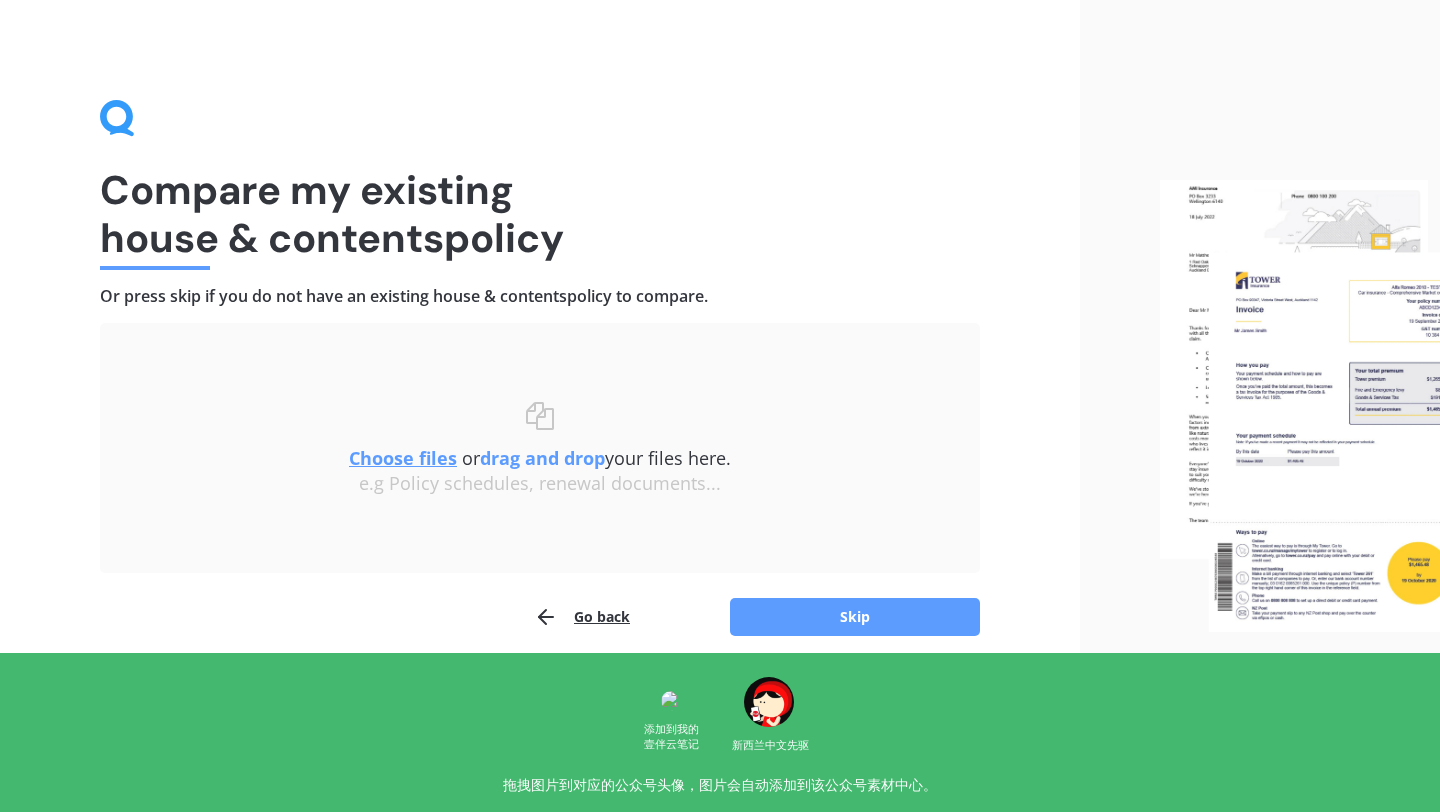 click on "Choose files" at bounding box center (403, 458) 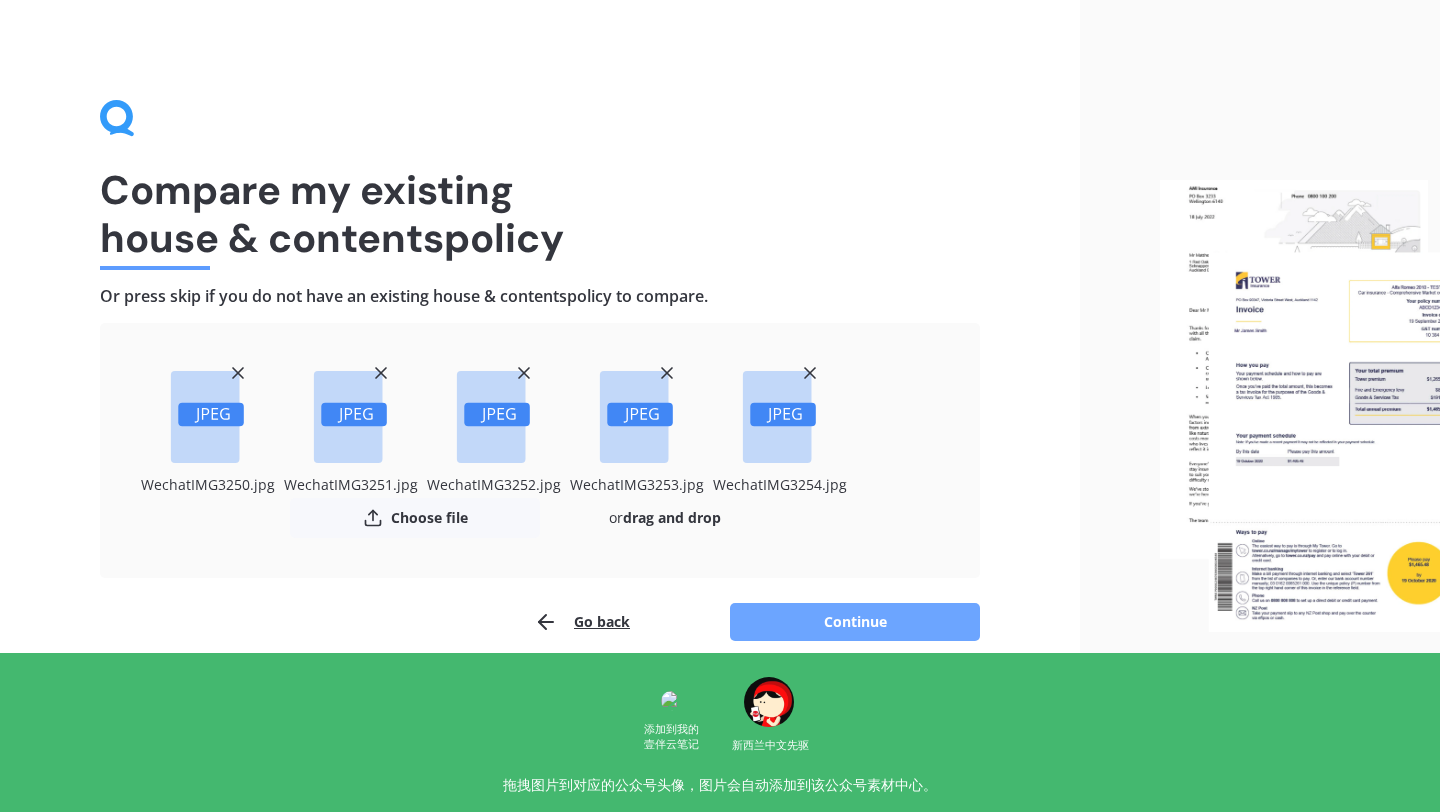 click on "Continue" at bounding box center (855, 622) 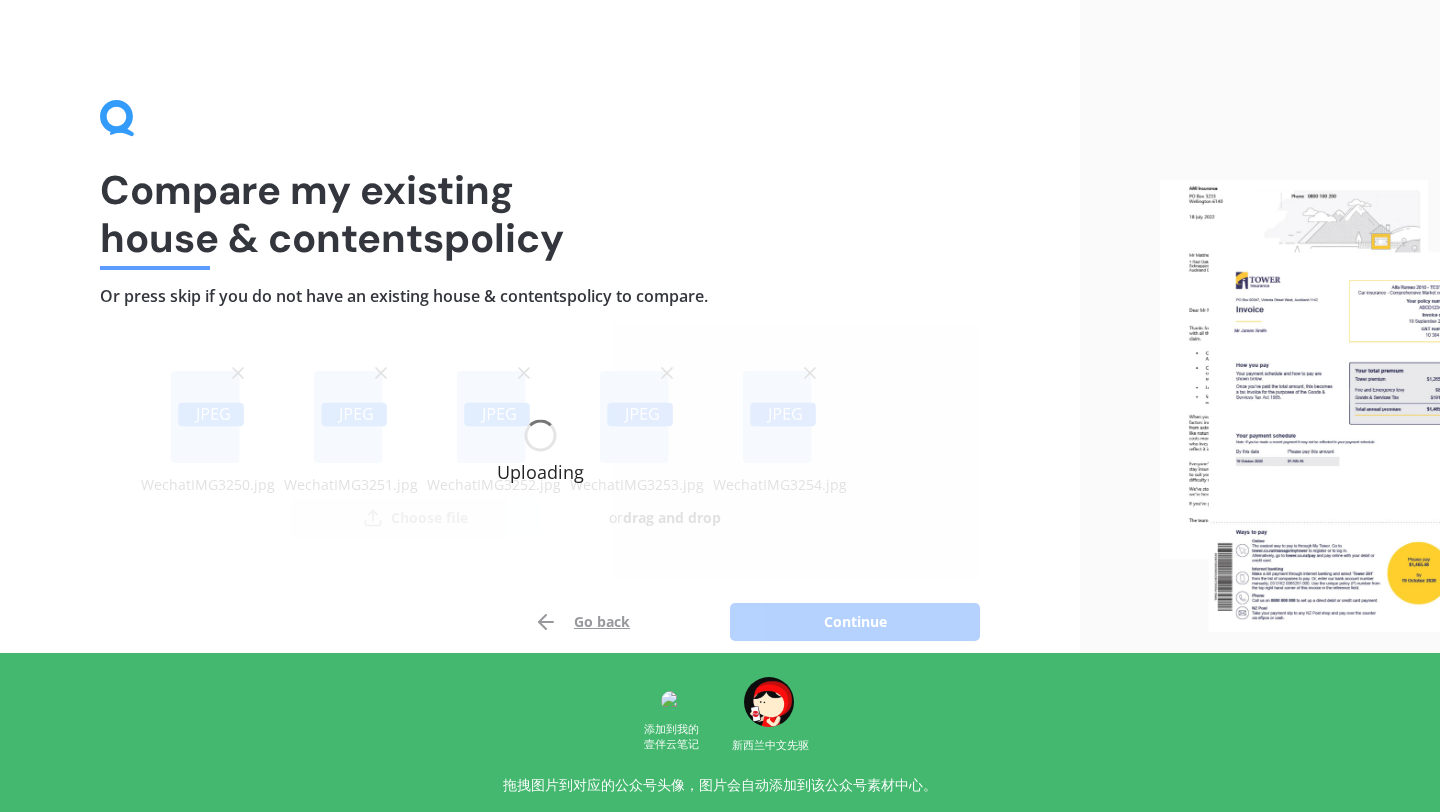 click on "Uploading" at bounding box center [540, 450] 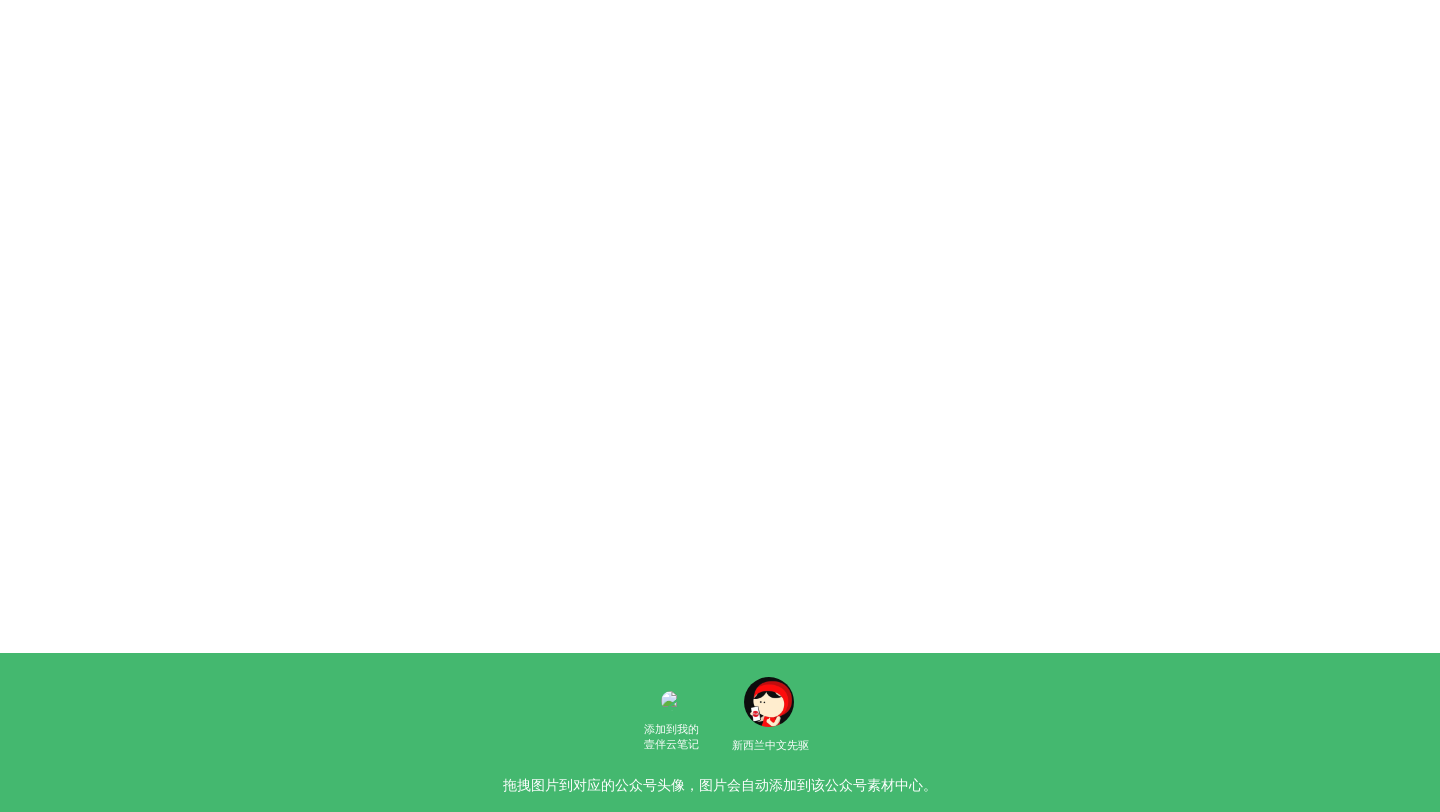 scroll, scrollTop: 0, scrollLeft: 0, axis: both 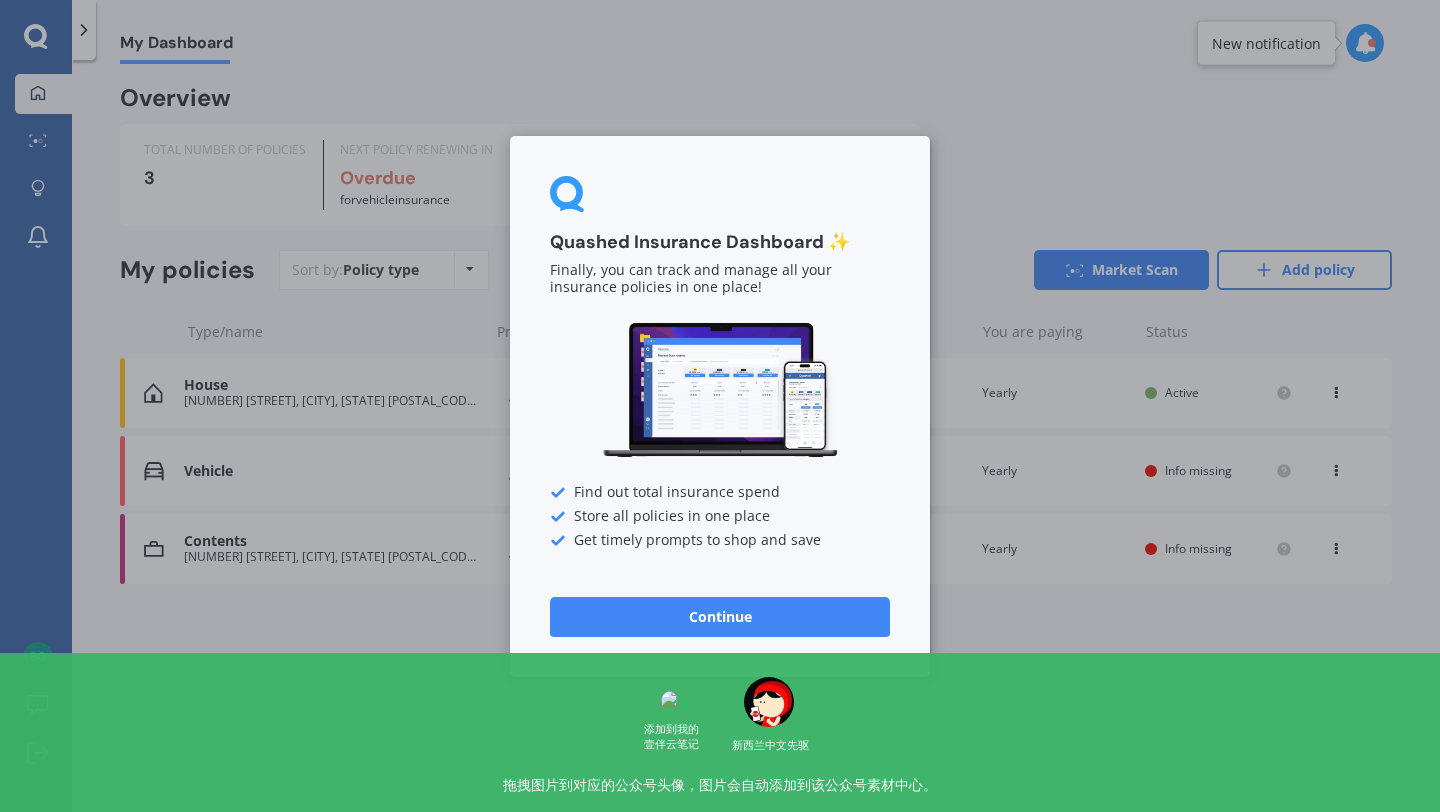 click on "Continue" at bounding box center (720, 616) 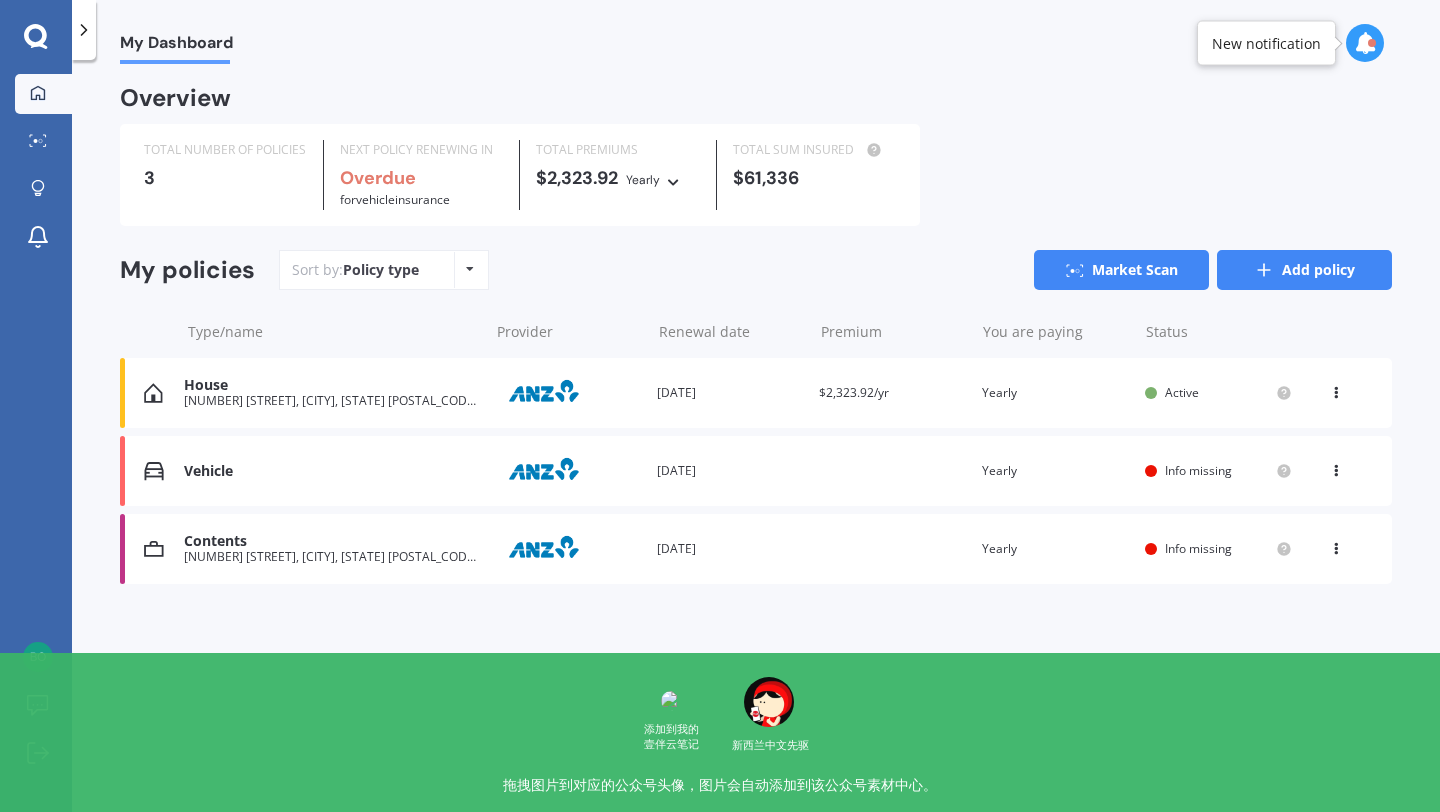 click on "Add policy" at bounding box center (1304, 270) 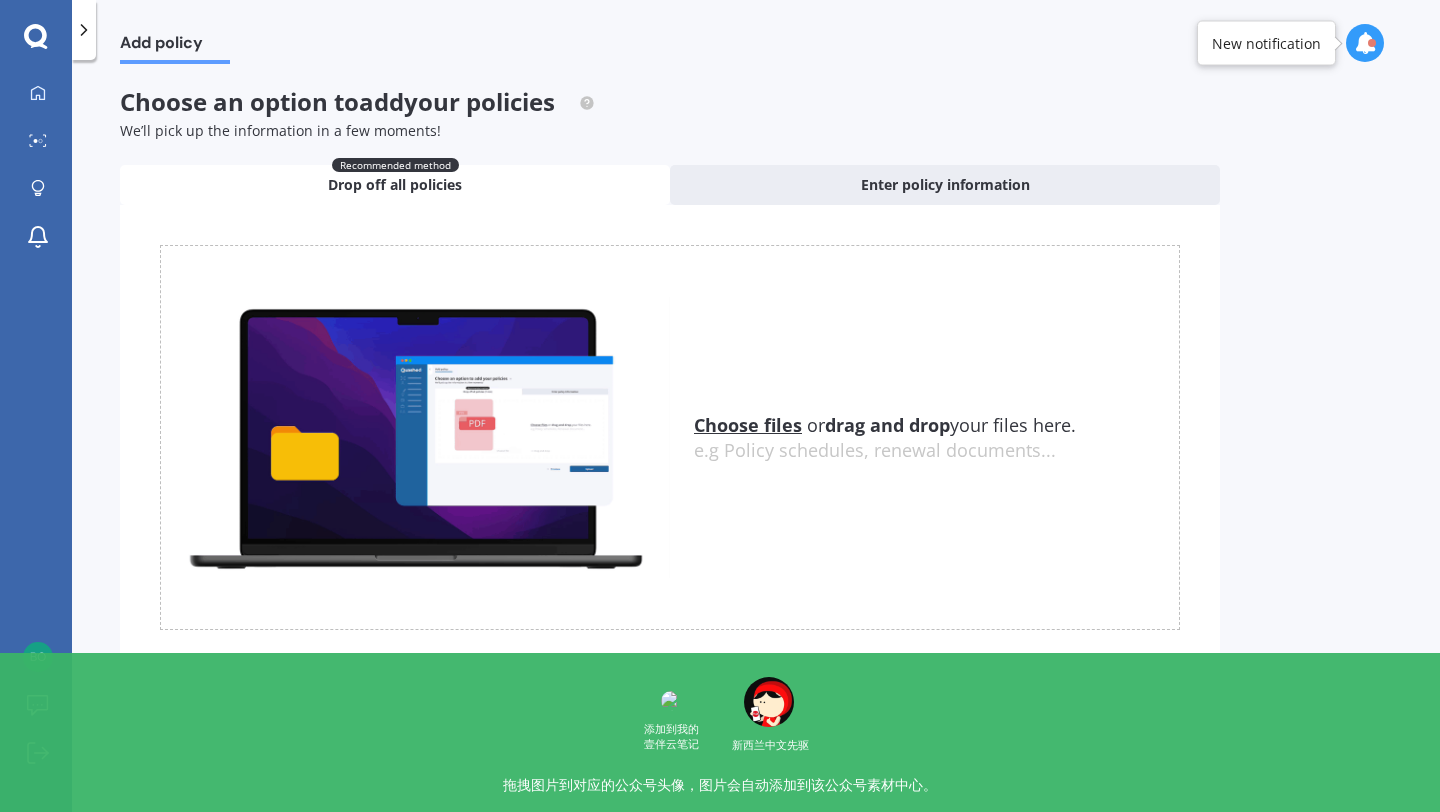 click on "Choose files" at bounding box center (748, 425) 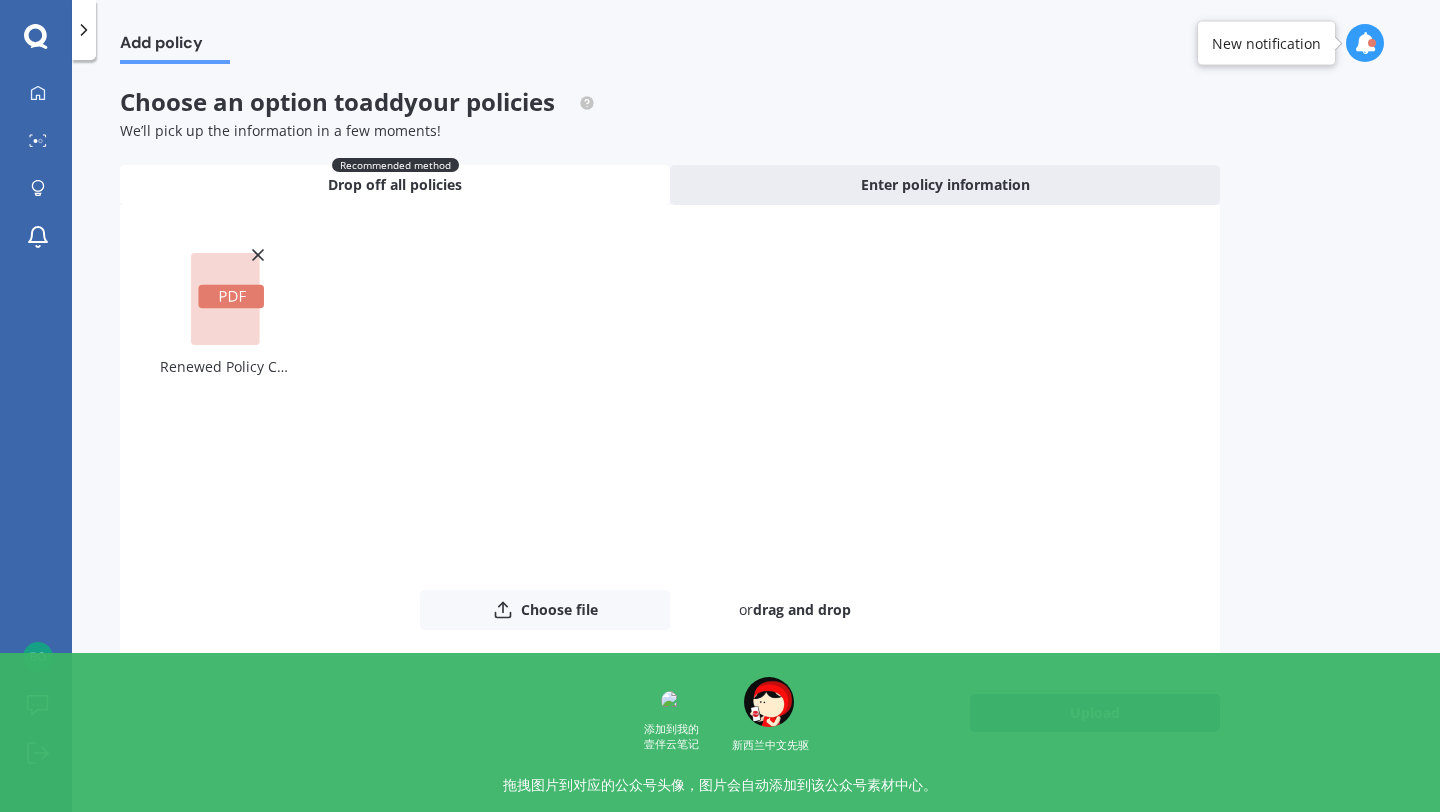 click on "Upload" at bounding box center (1095, 713) 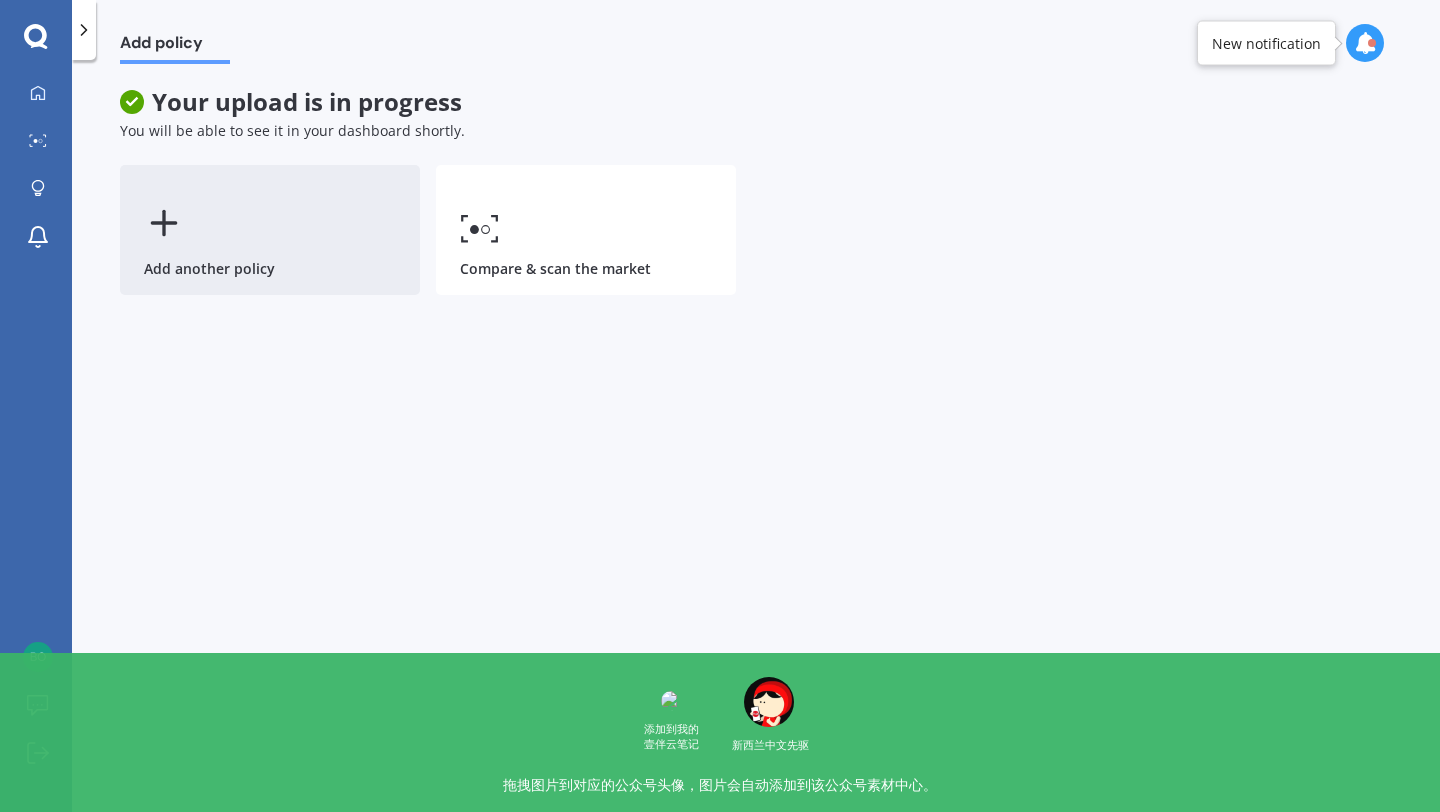 click on "Add another policy" at bounding box center (270, 230) 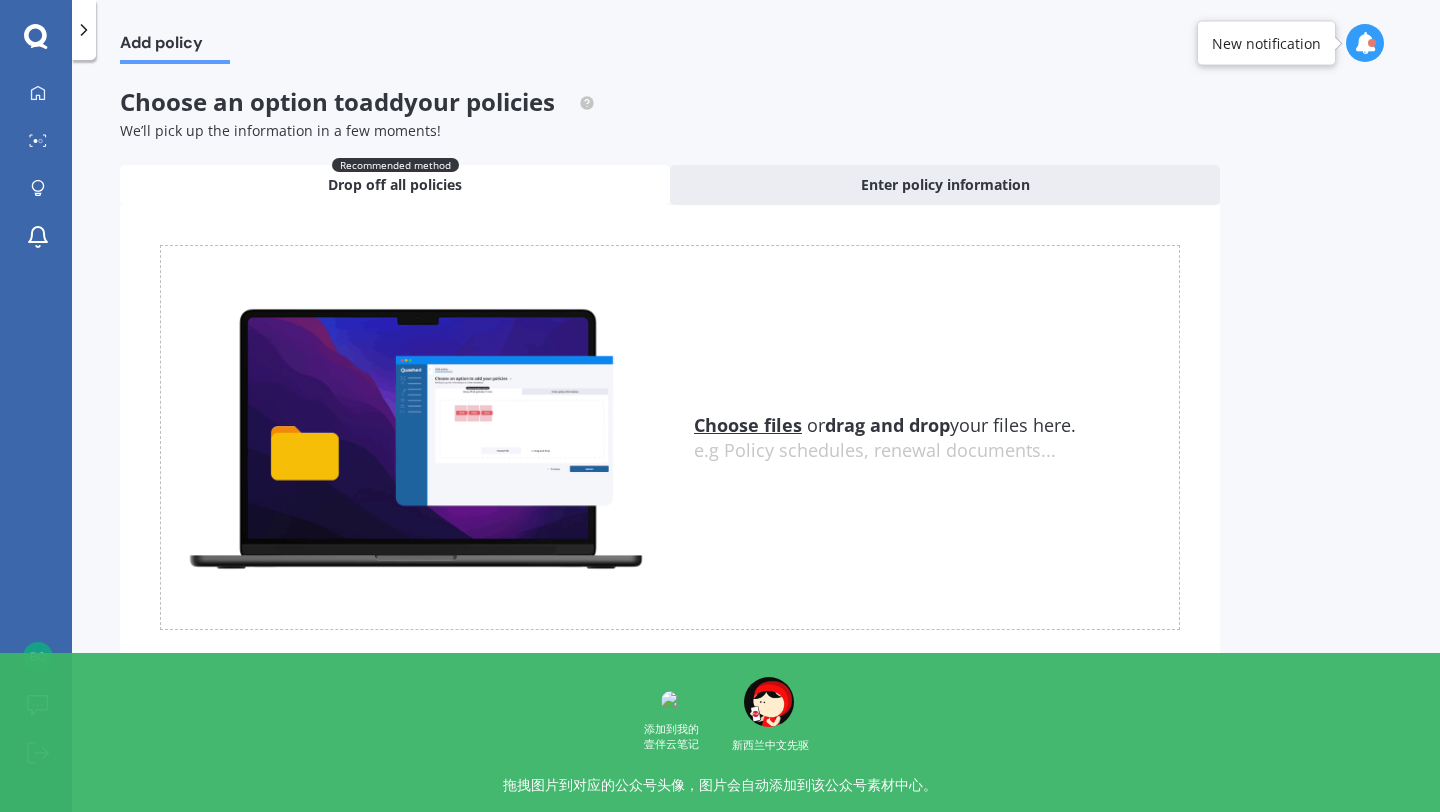 click on "Choose files" at bounding box center (748, 425) 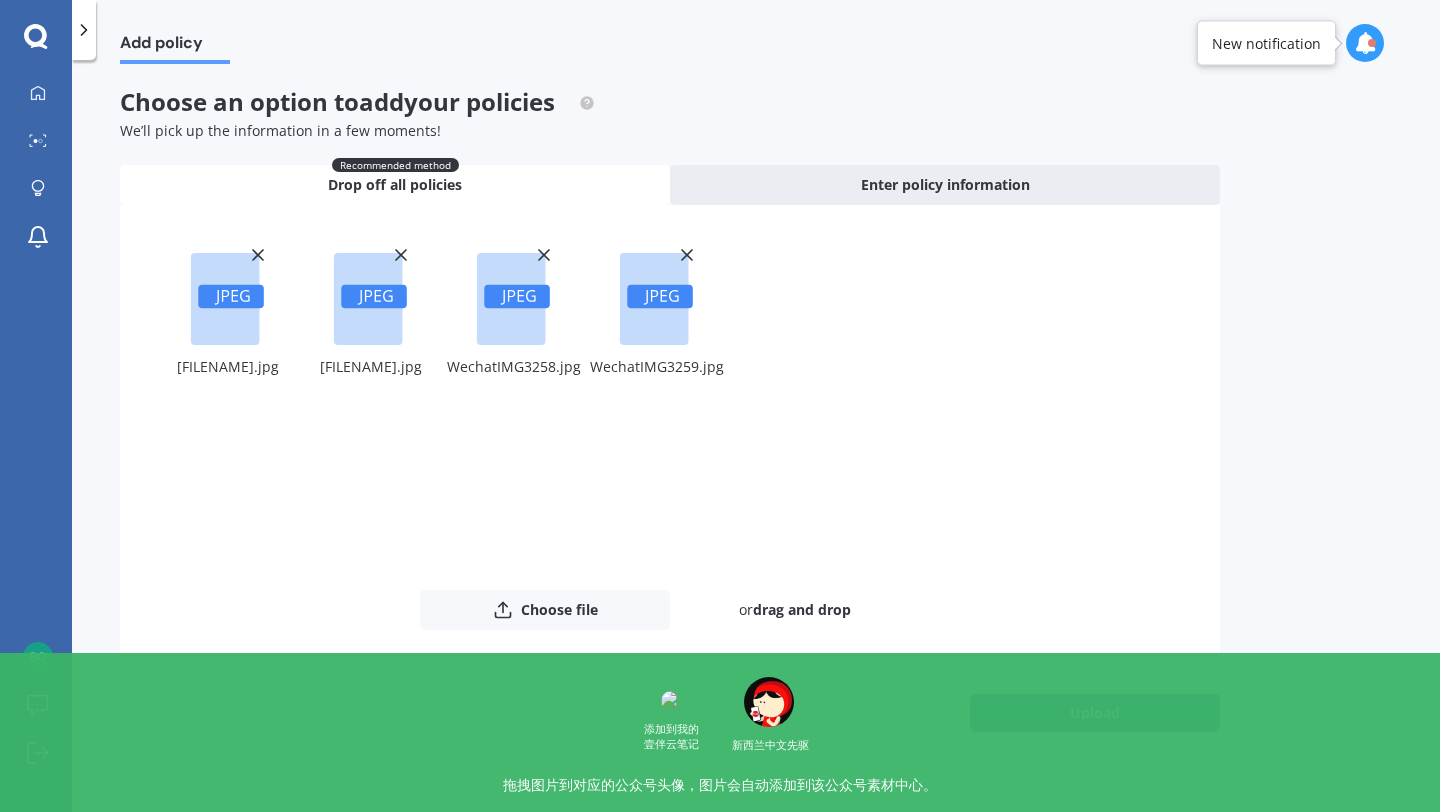 click on "Upload" at bounding box center [1095, 713] 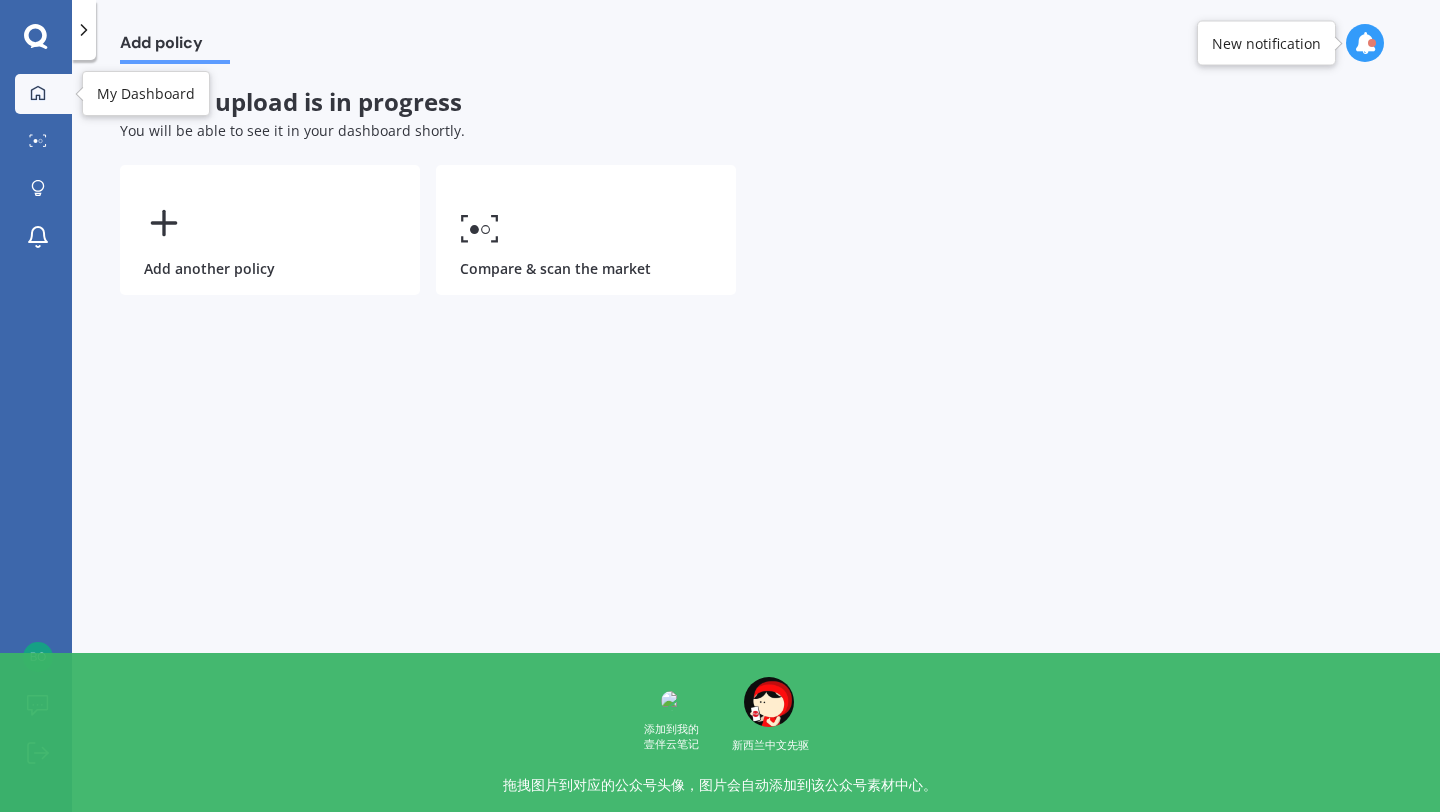 click at bounding box center [38, 94] 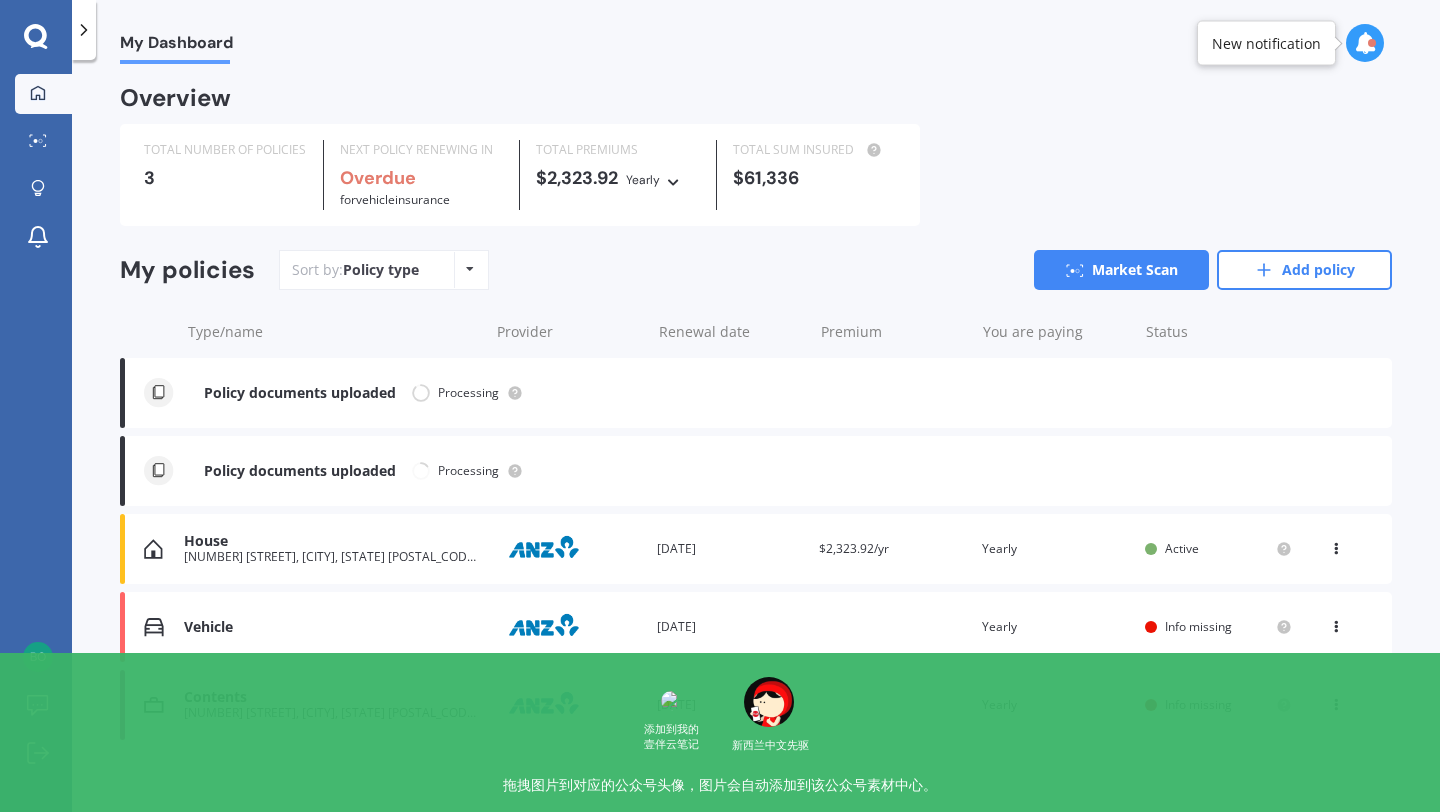 click at bounding box center (1336, 623) 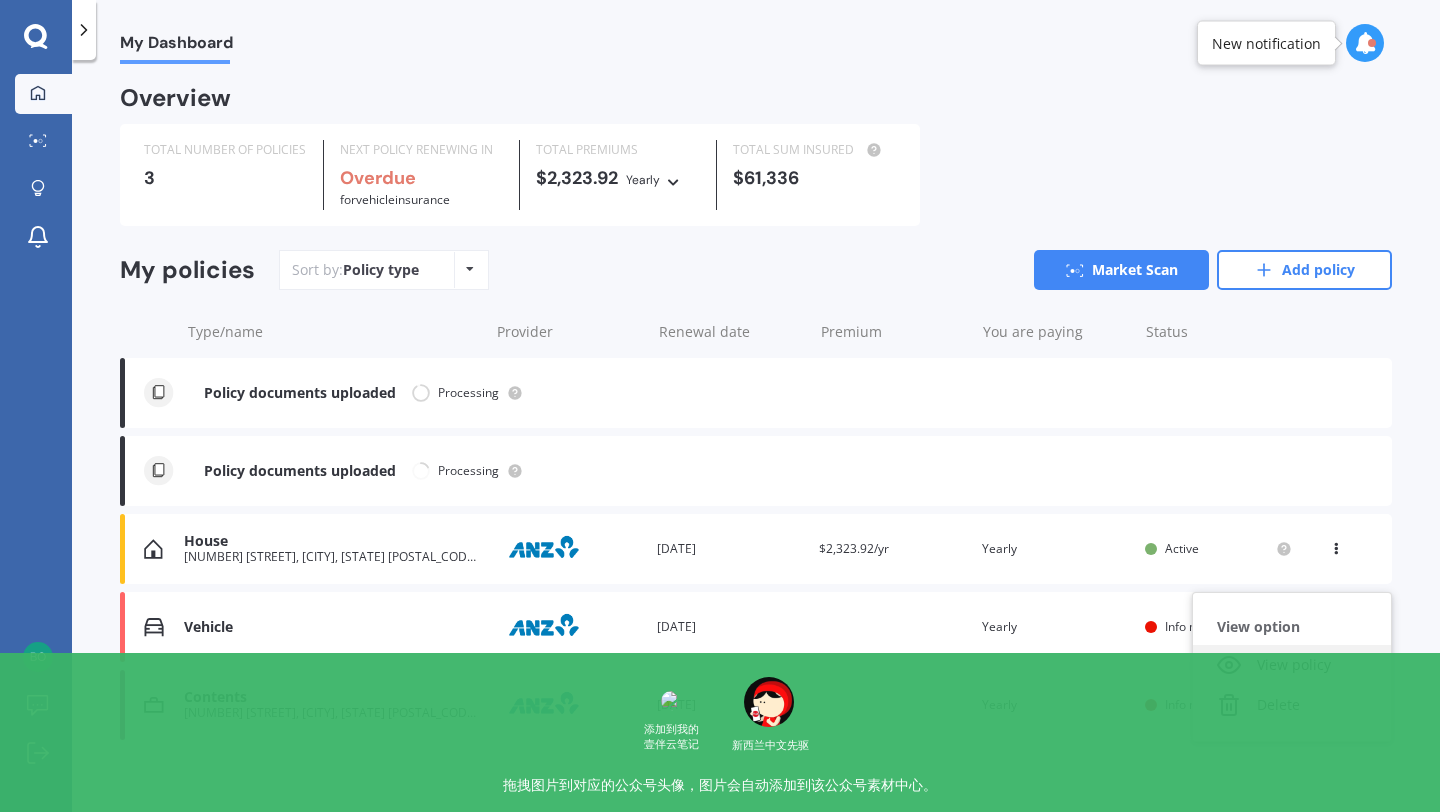 click on "View policy" at bounding box center (1292, 665) 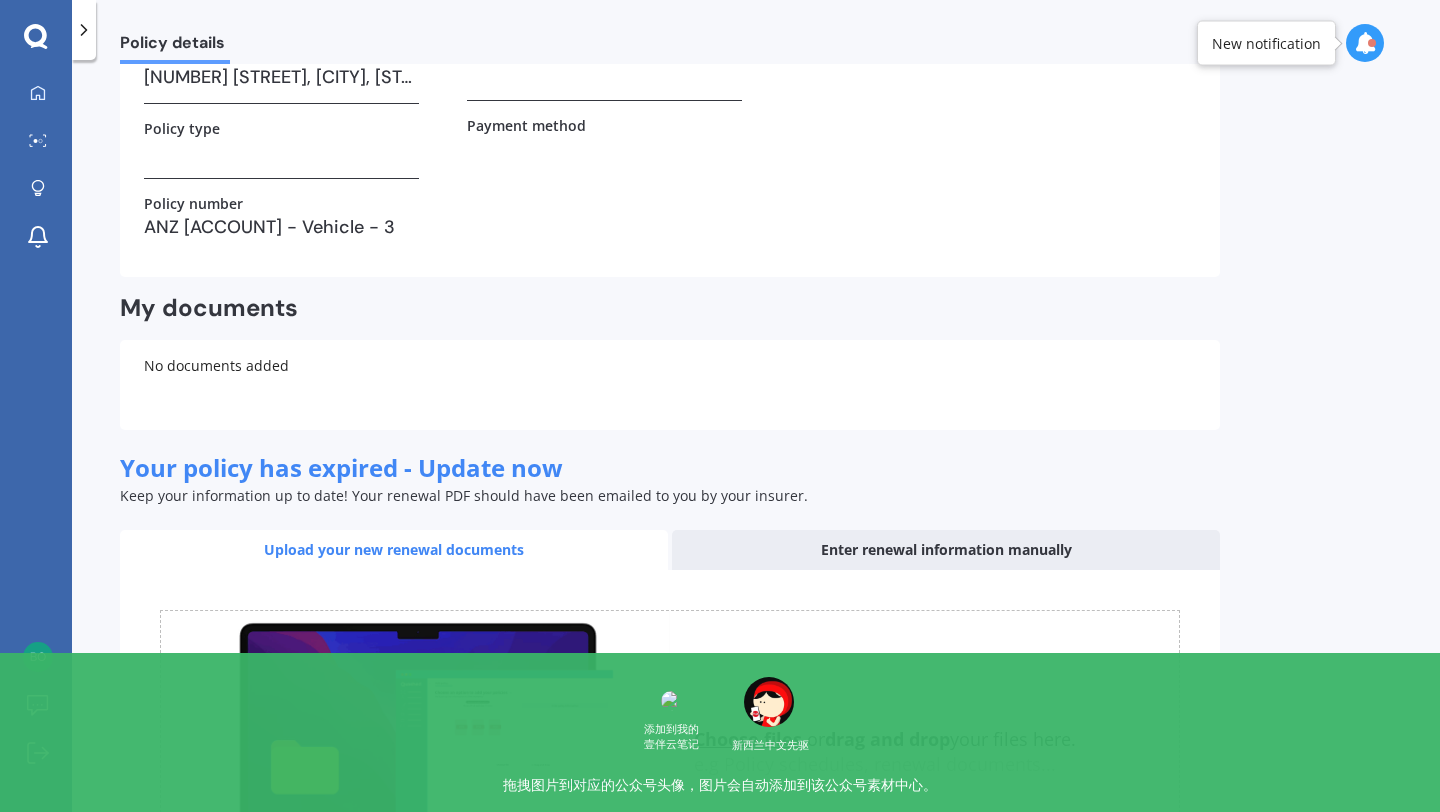 scroll, scrollTop: 0, scrollLeft: 0, axis: both 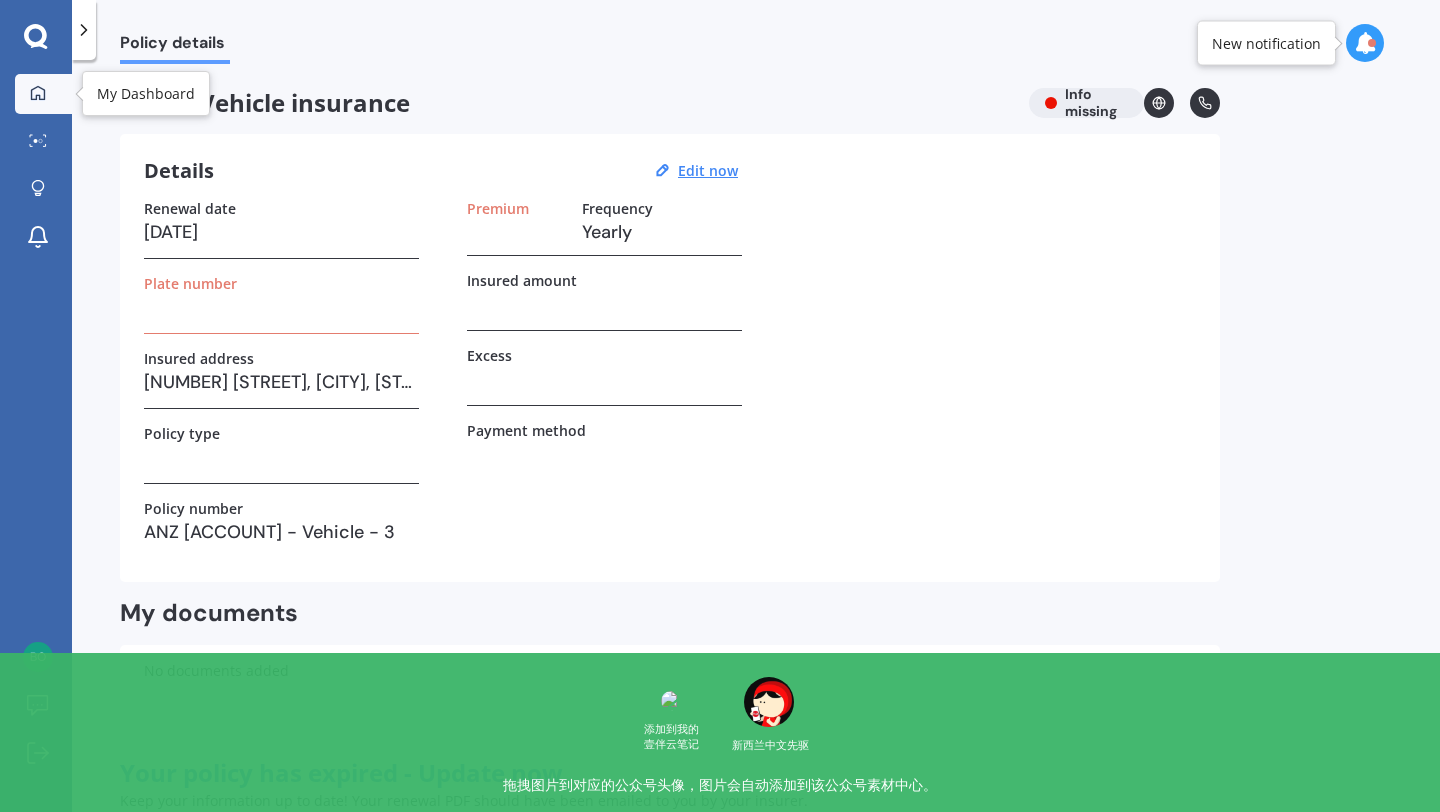 click at bounding box center [38, 94] 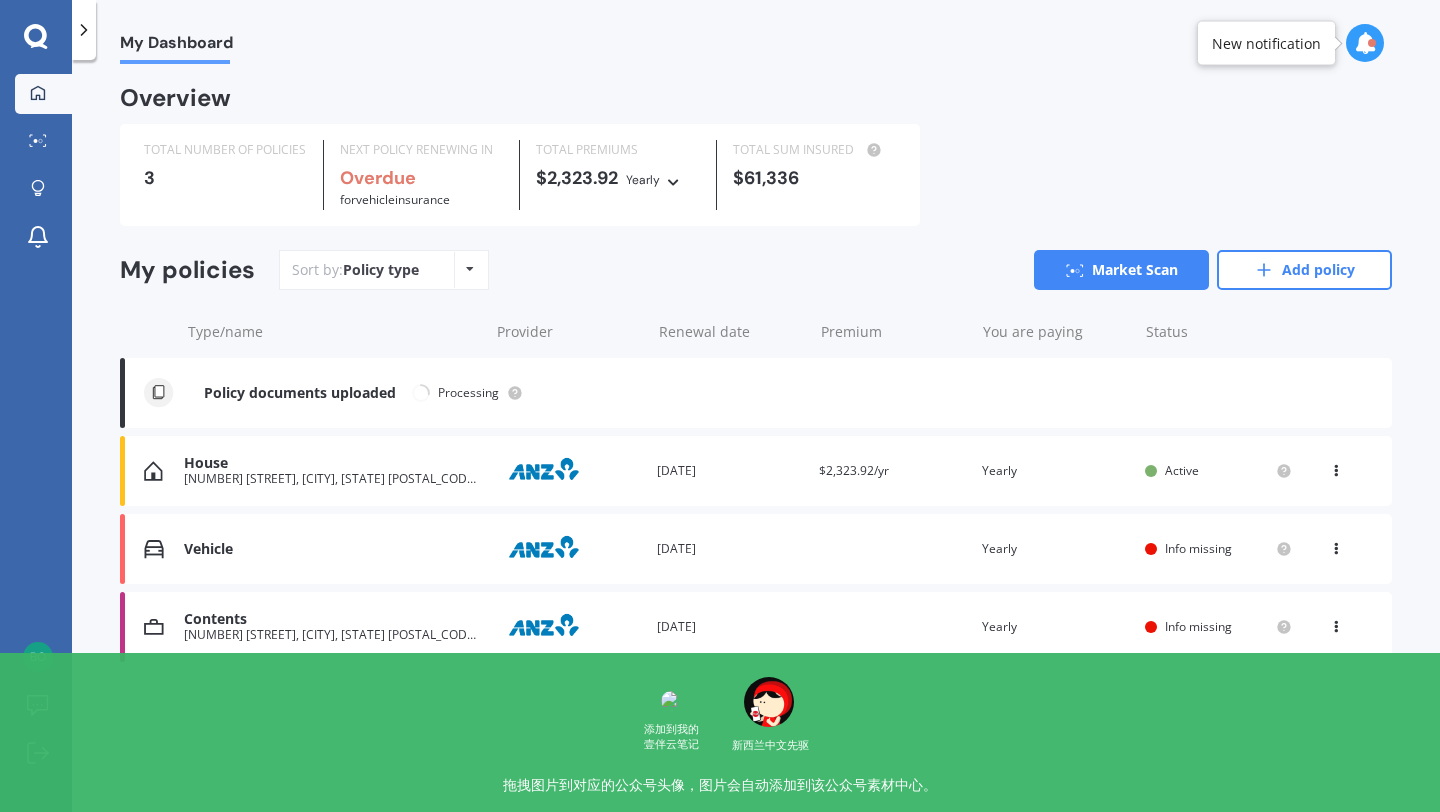 click on "3" at bounding box center [225, 178] 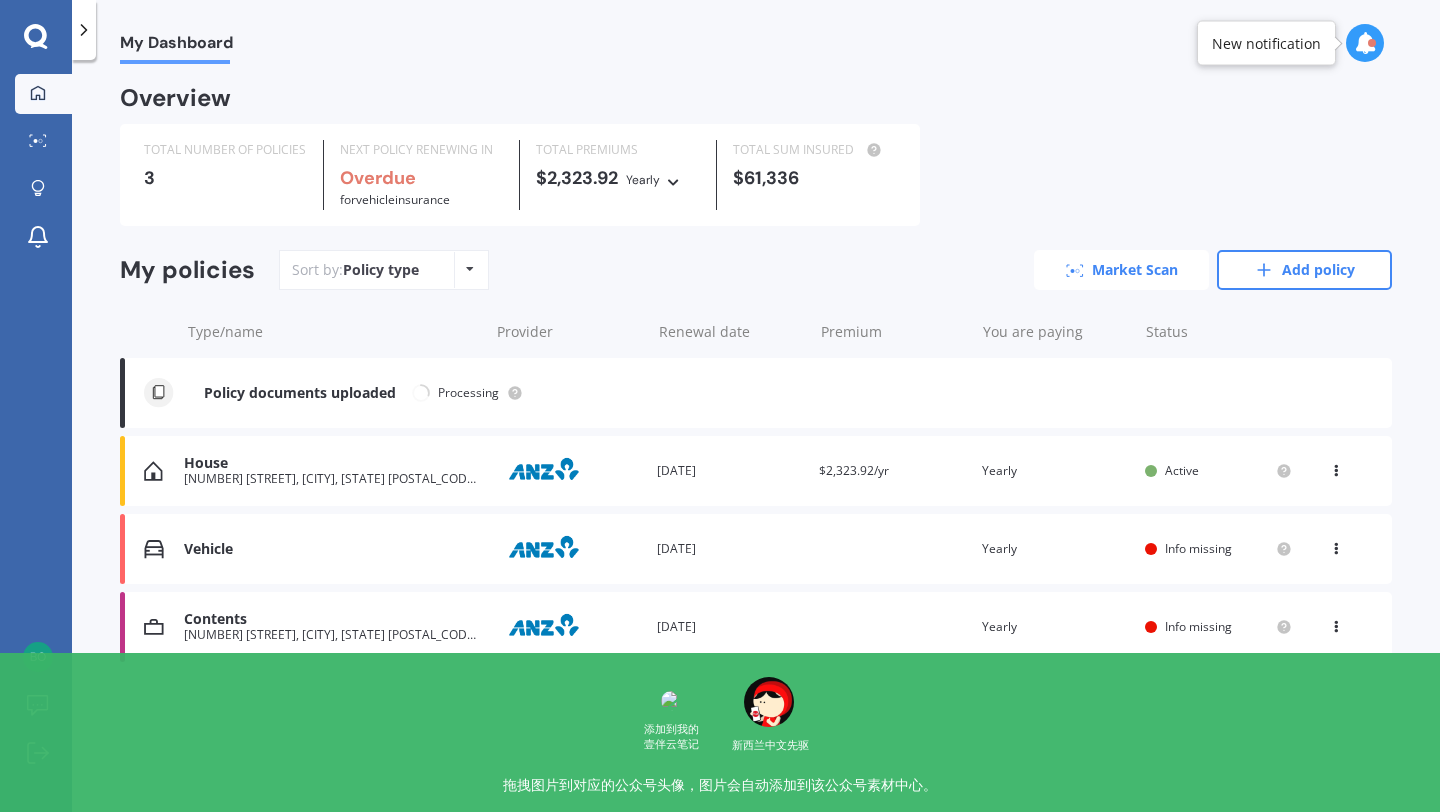 click on "Market Scan" at bounding box center (1121, 270) 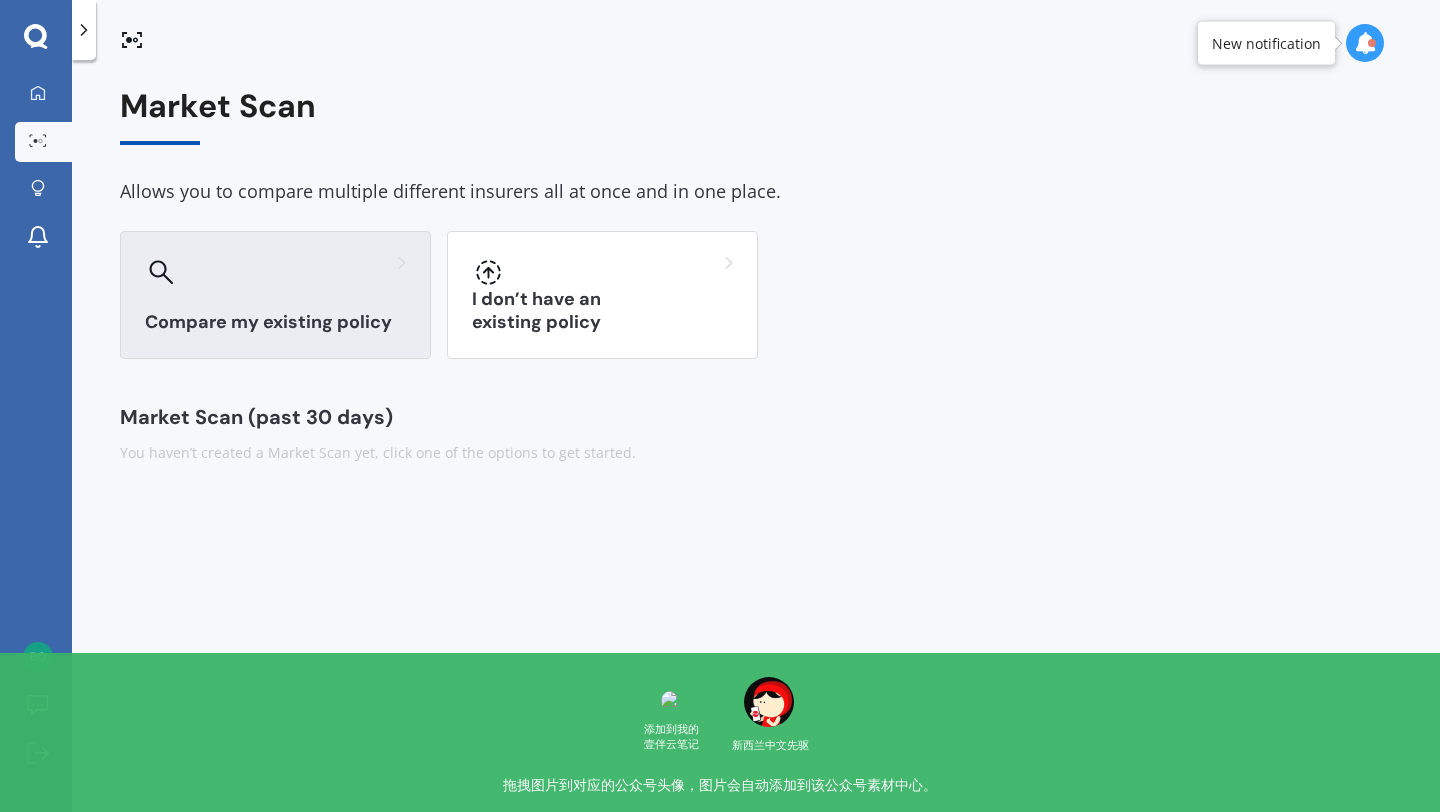 click on "Compare my existing policy" at bounding box center (275, 295) 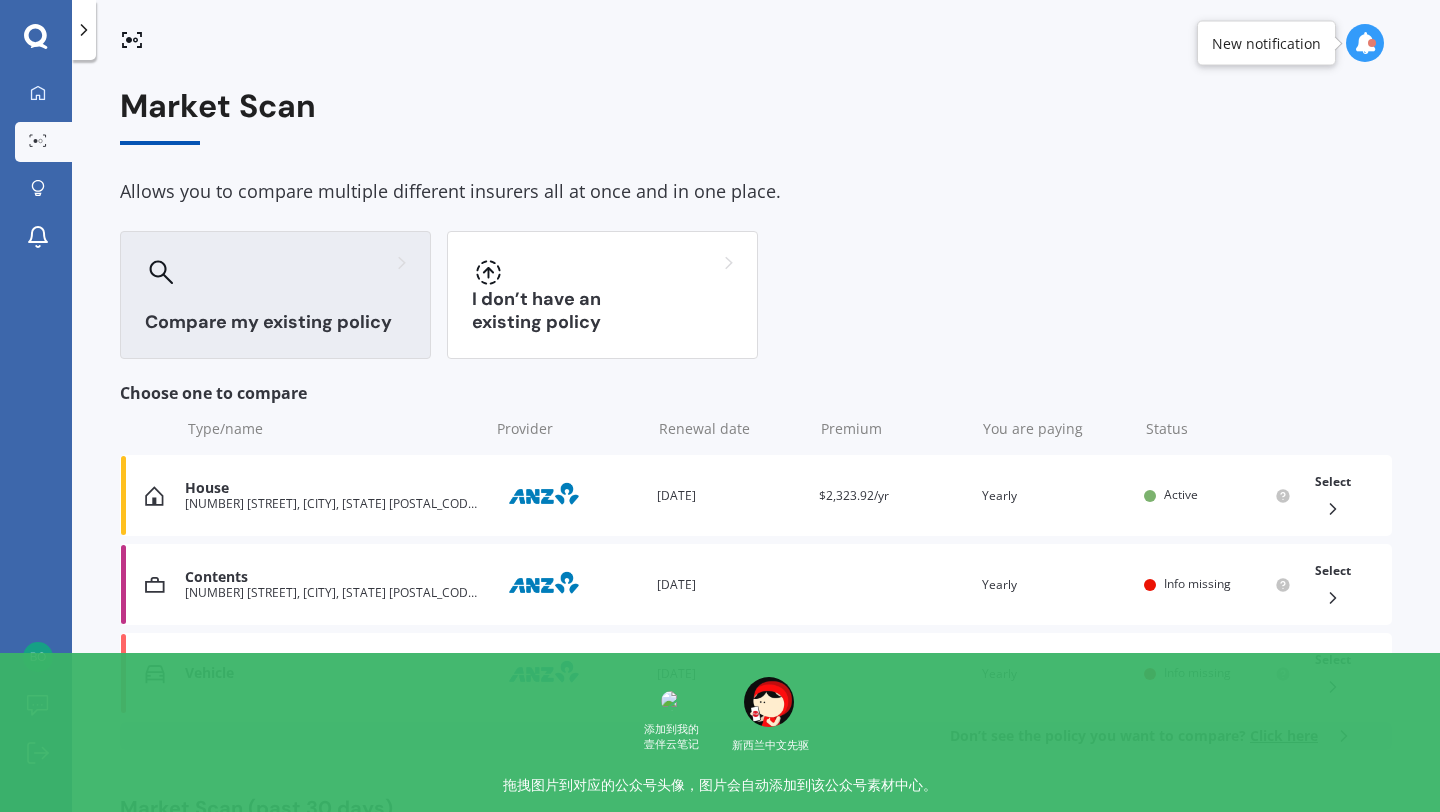 scroll, scrollTop: 78, scrollLeft: 0, axis: vertical 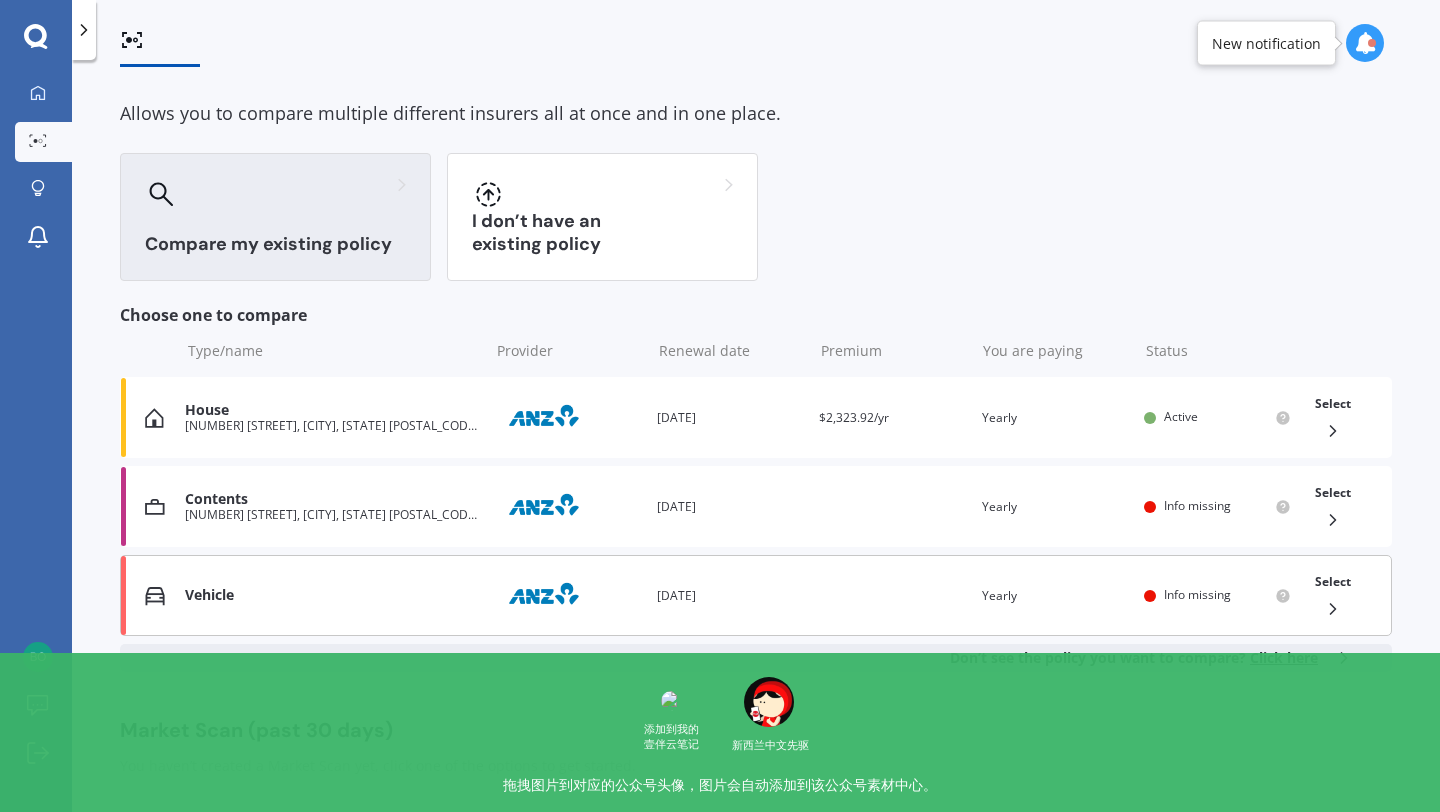click on "Vehicle Provider Renewal date [DATE] Premium You are paying Yearly Status Info missing Select" at bounding box center (756, 595) 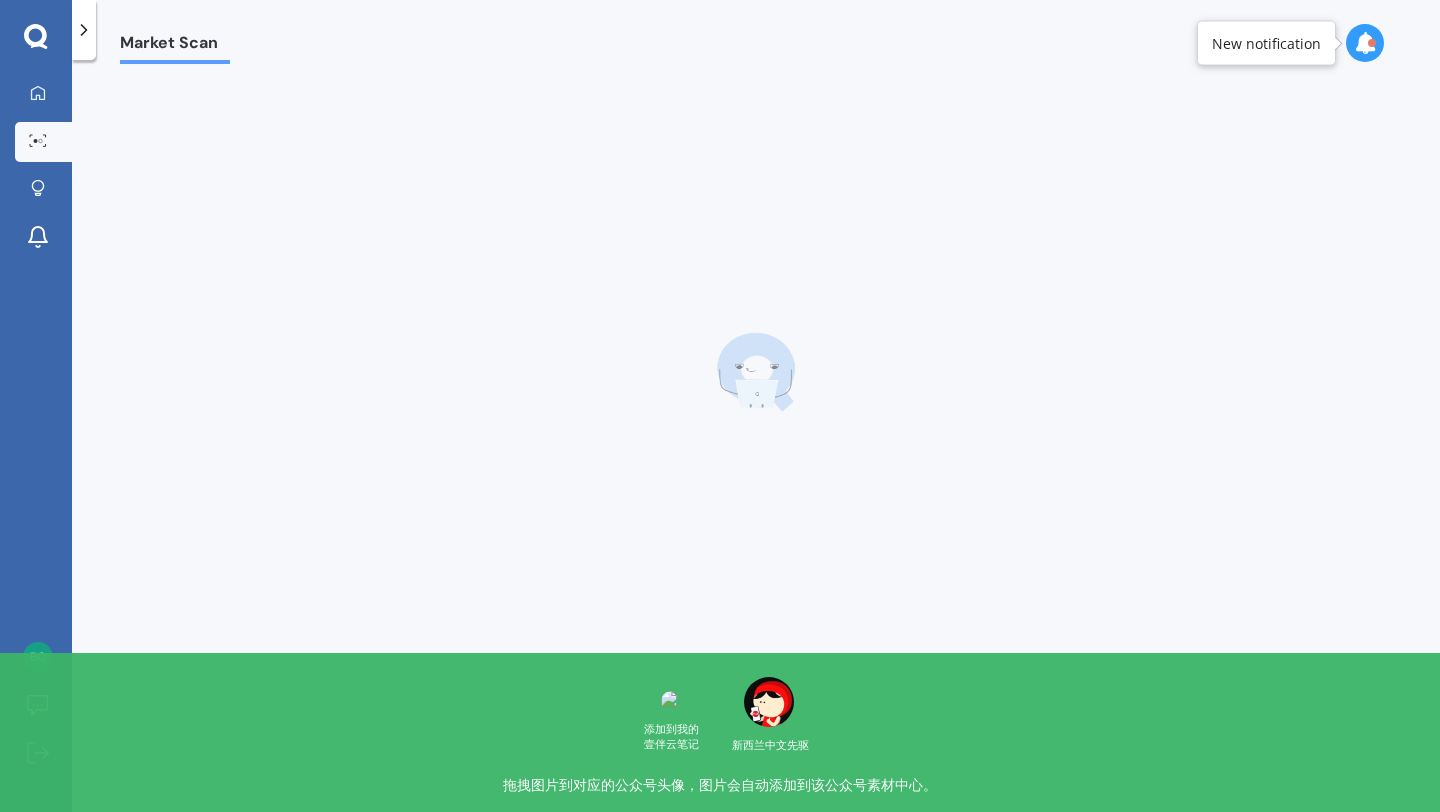scroll, scrollTop: 0, scrollLeft: 0, axis: both 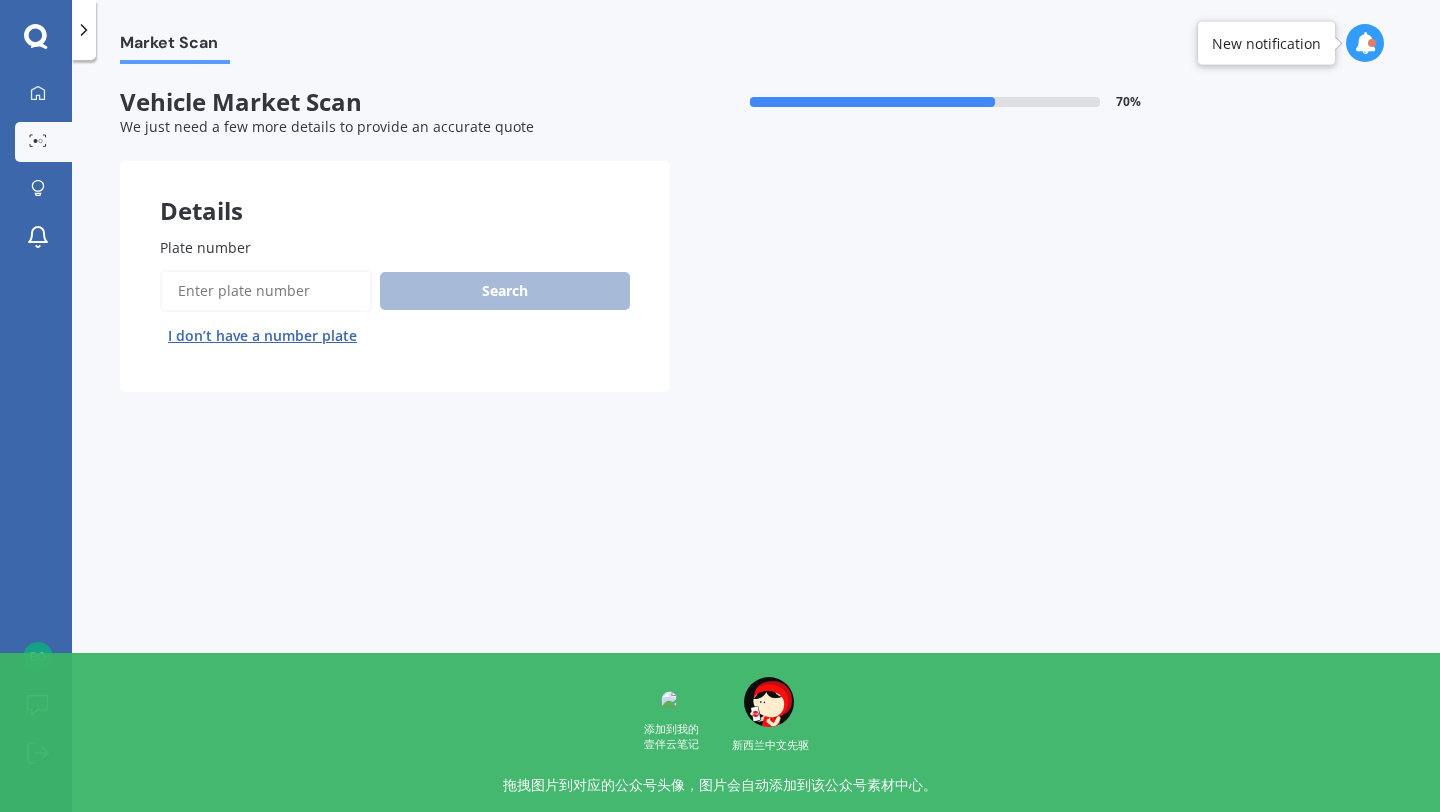 click on "Plate number" at bounding box center (266, 291) 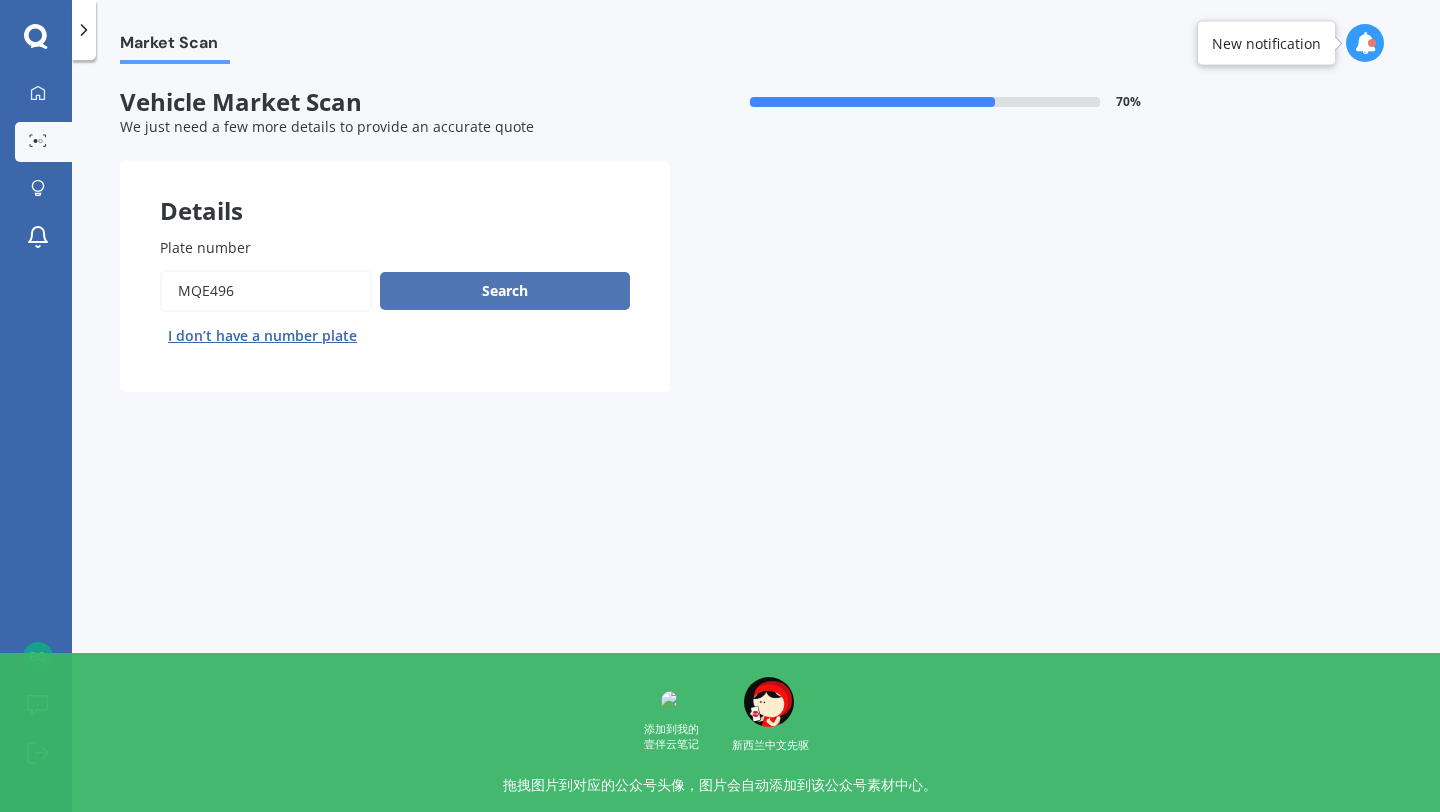 type on "MQE496" 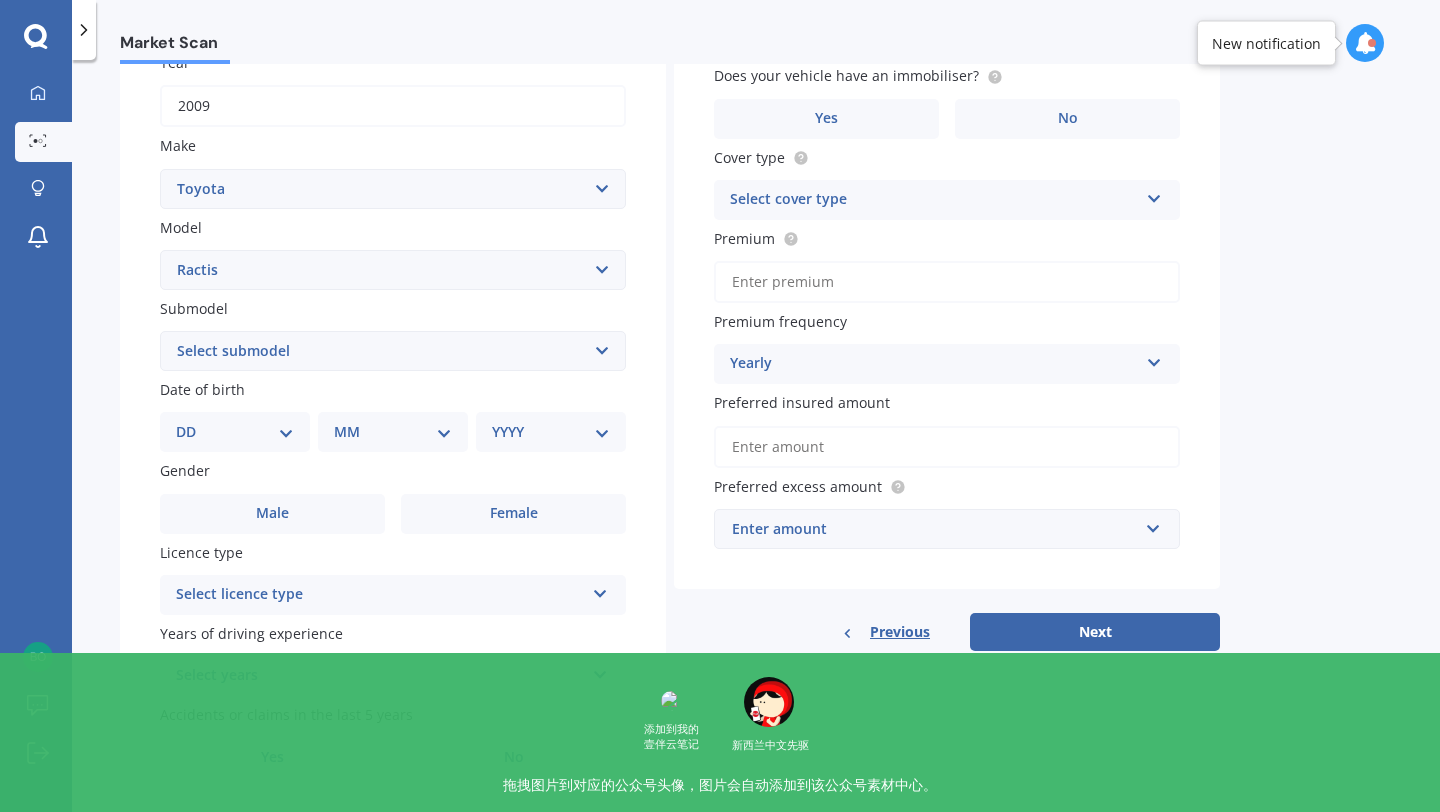 scroll, scrollTop: 370, scrollLeft: 0, axis: vertical 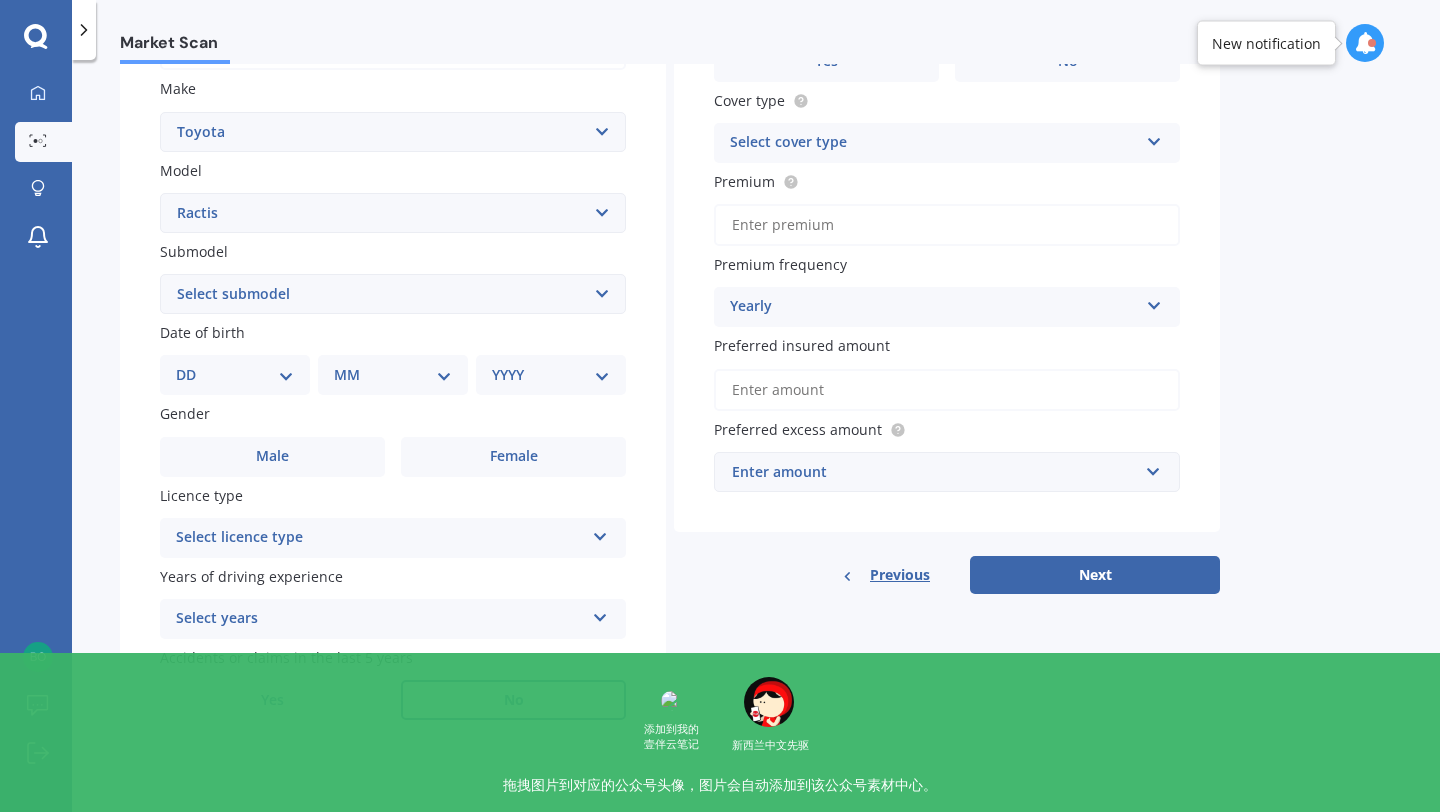 click on "No" at bounding box center (513, 457) 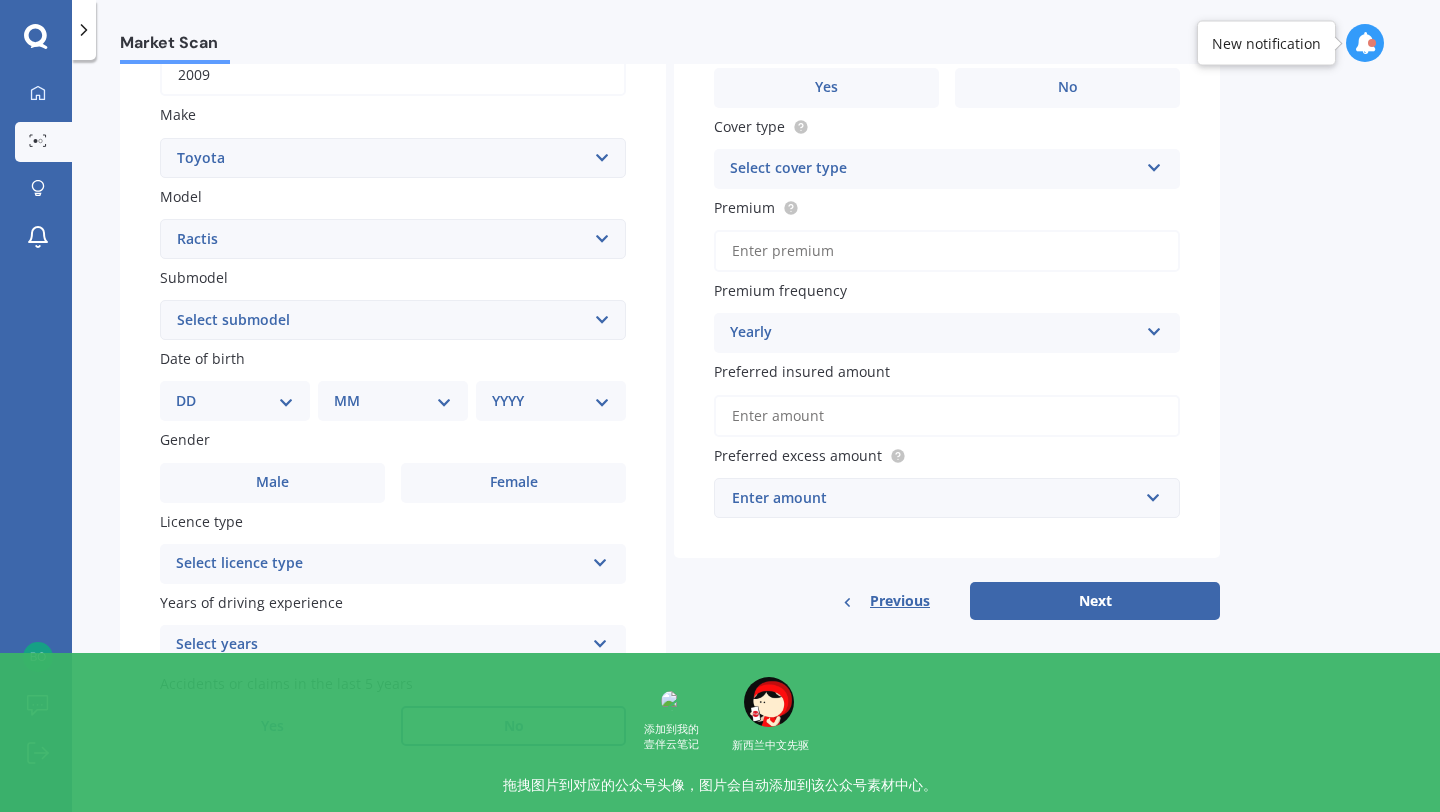 scroll, scrollTop: 340, scrollLeft: 0, axis: vertical 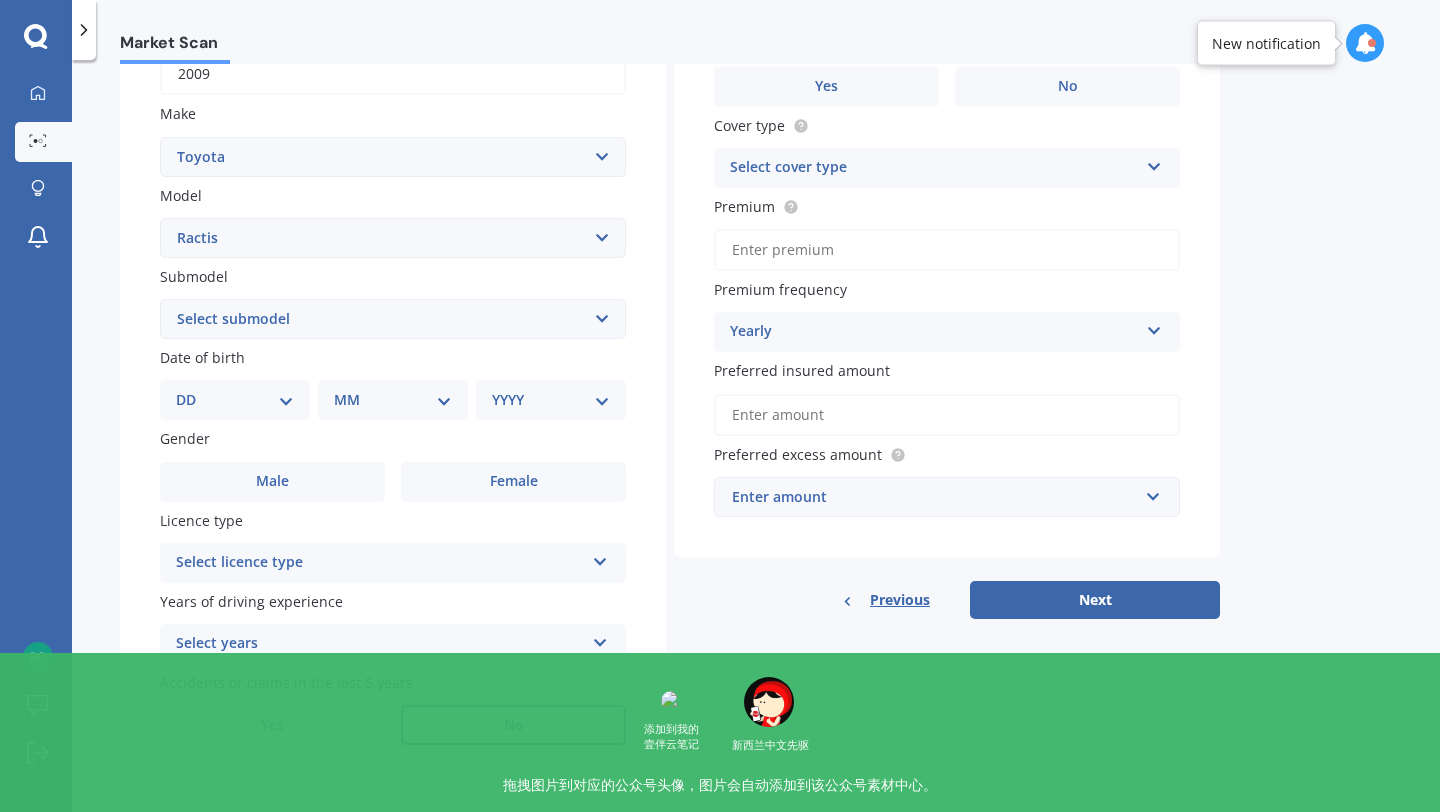 click on "Select submodel (All)" at bounding box center [393, 319] 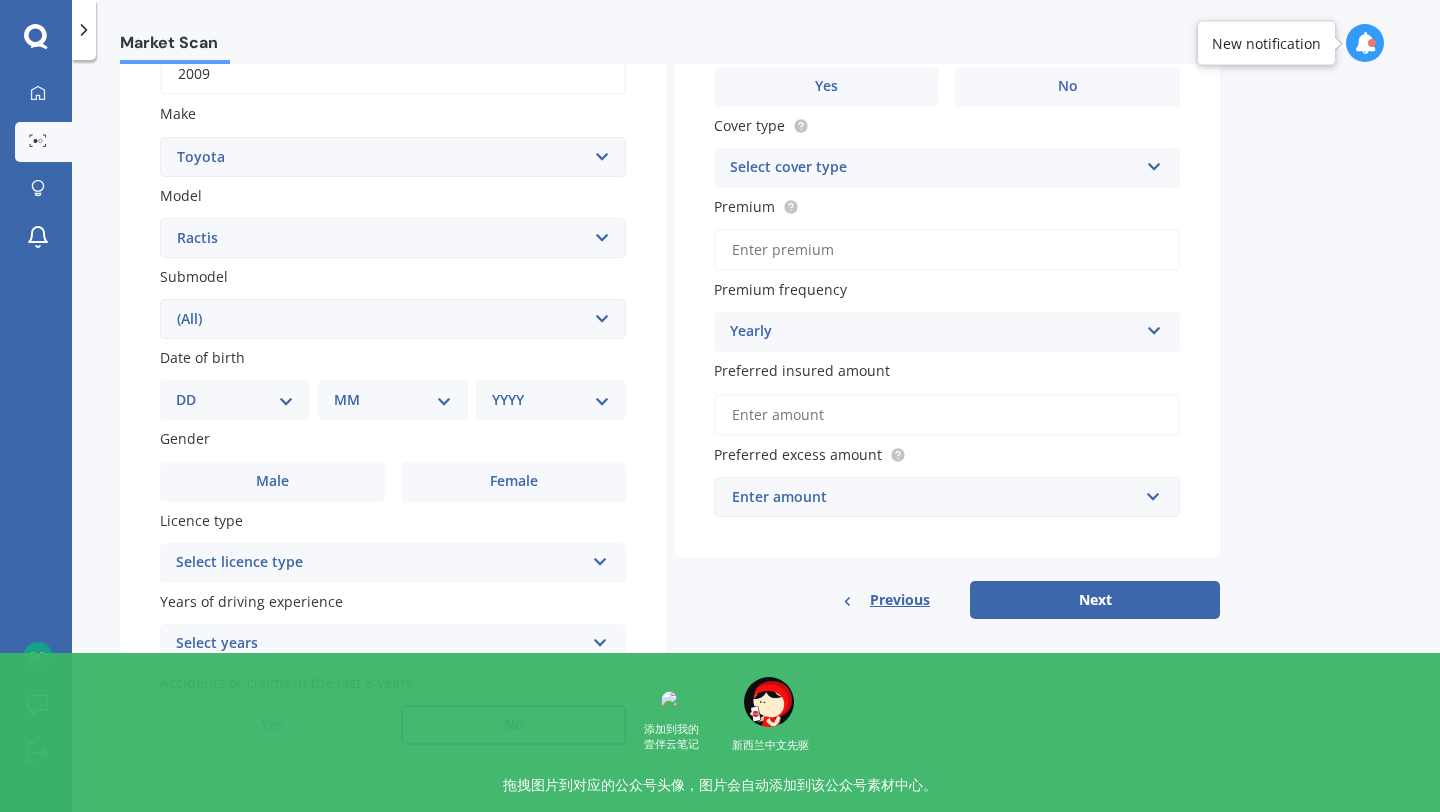 click on "DD 01 02 03 04 05 06 07 08 09 10 11 12 13 14 15 16 17 18 19 20 21 22 23 24 25 26 27 28 29 30 31" at bounding box center (235, 400) 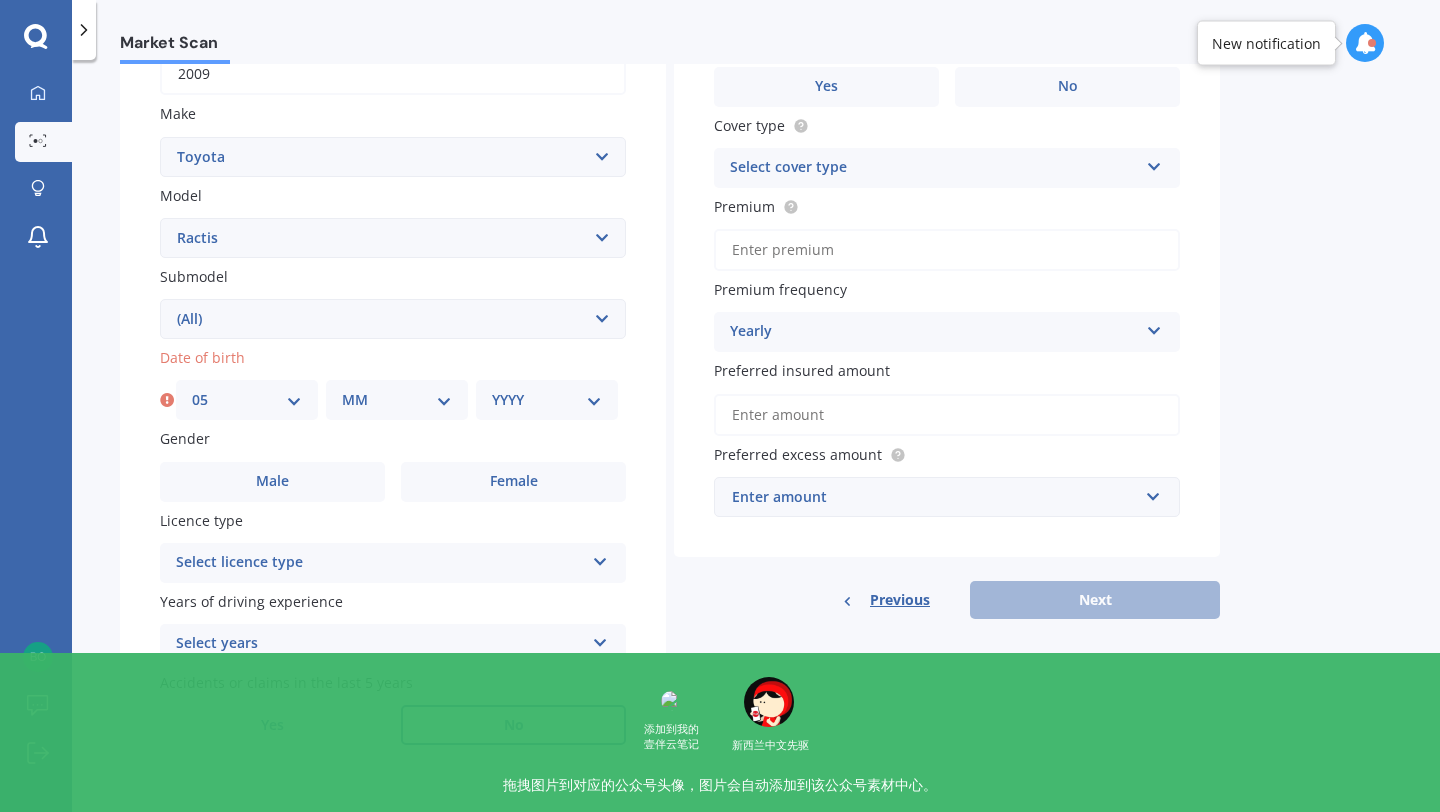 click on "DD 01 02 03 04 05 06 07 08 09 10 11 12 13 14 15 16 17 18 19 20 21 22 23 24 25 26 27 28 29 30 31" at bounding box center (247, 400) 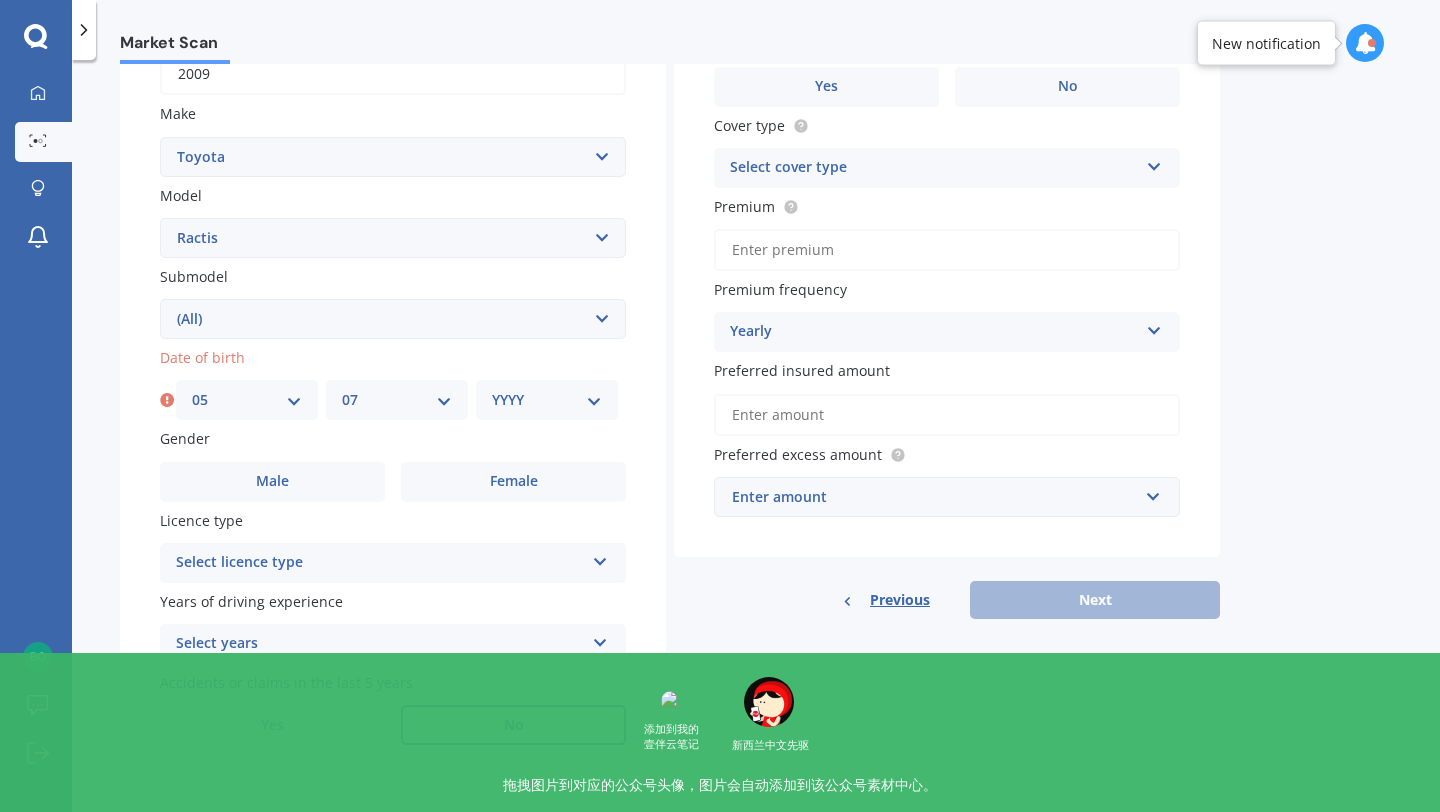 click on "YYYY 2025 2024 2023 2022 2021 2020 2019 2018 2017 2016 2015 2014 2013 2012 2011 2010 2009 2008 2007 2006 2005 2004 2003 2002 2001 2000 1999 1998 1997 1996 1995 1994 1993 1992 1991 1990 1989 1988 1987 1986 1985 1984 1983 1982 1981 1980 1979 1978 1977 1976 1975 1974 1973 1972 1971 1970 1969 1968 1967 1966 1965 1964 1963 1962 1961 1960 1959 1958 1957 1956 1955 1954 1953 1952 1951 1950 1949 1948 1947 1946 1945 1944 1943 1942 1941 1940 1939 1938 1937 1936 1935 1934 1933 1932 1931 1930 1929 1928 1927 1926" at bounding box center (547, 400) 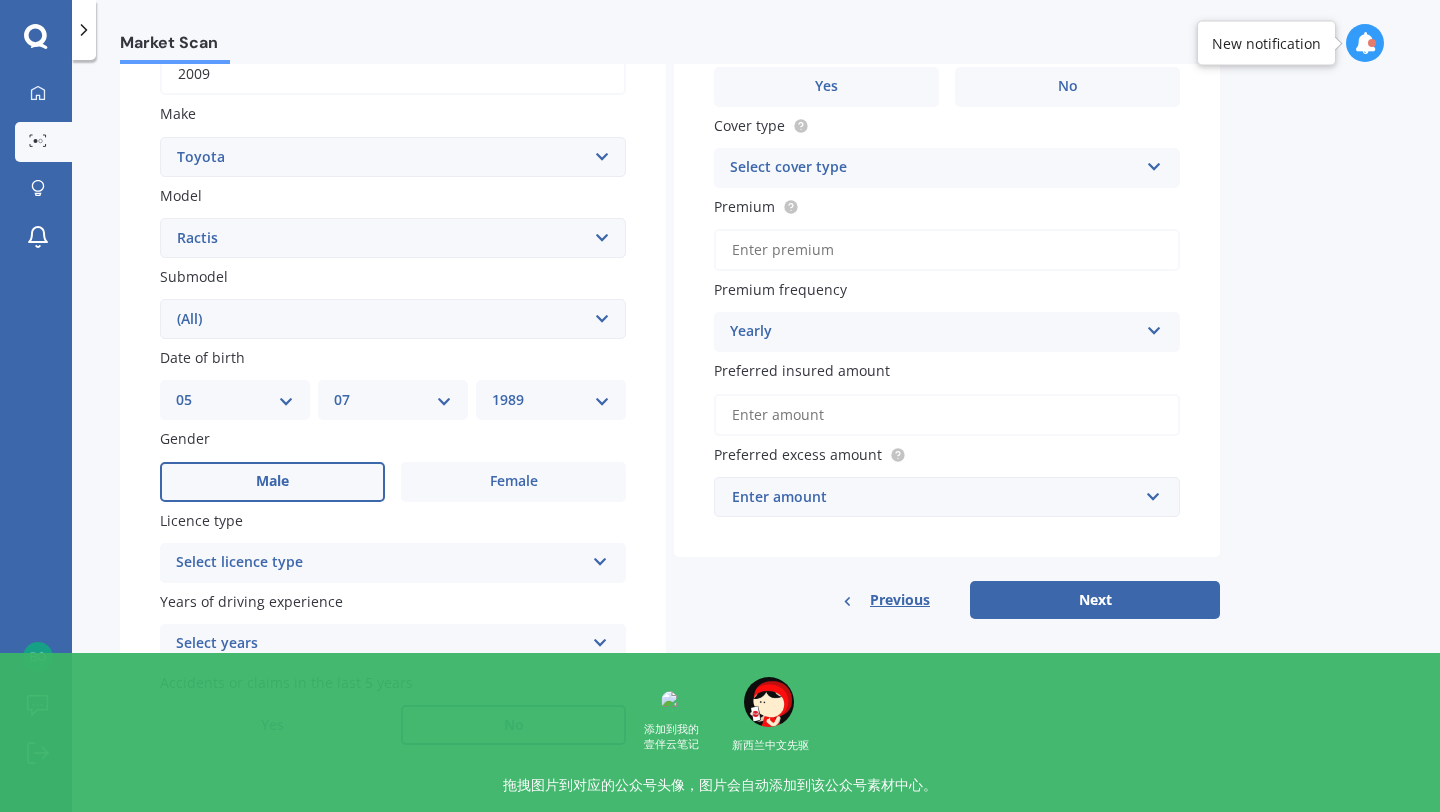click on "Male" at bounding box center [272, 482] 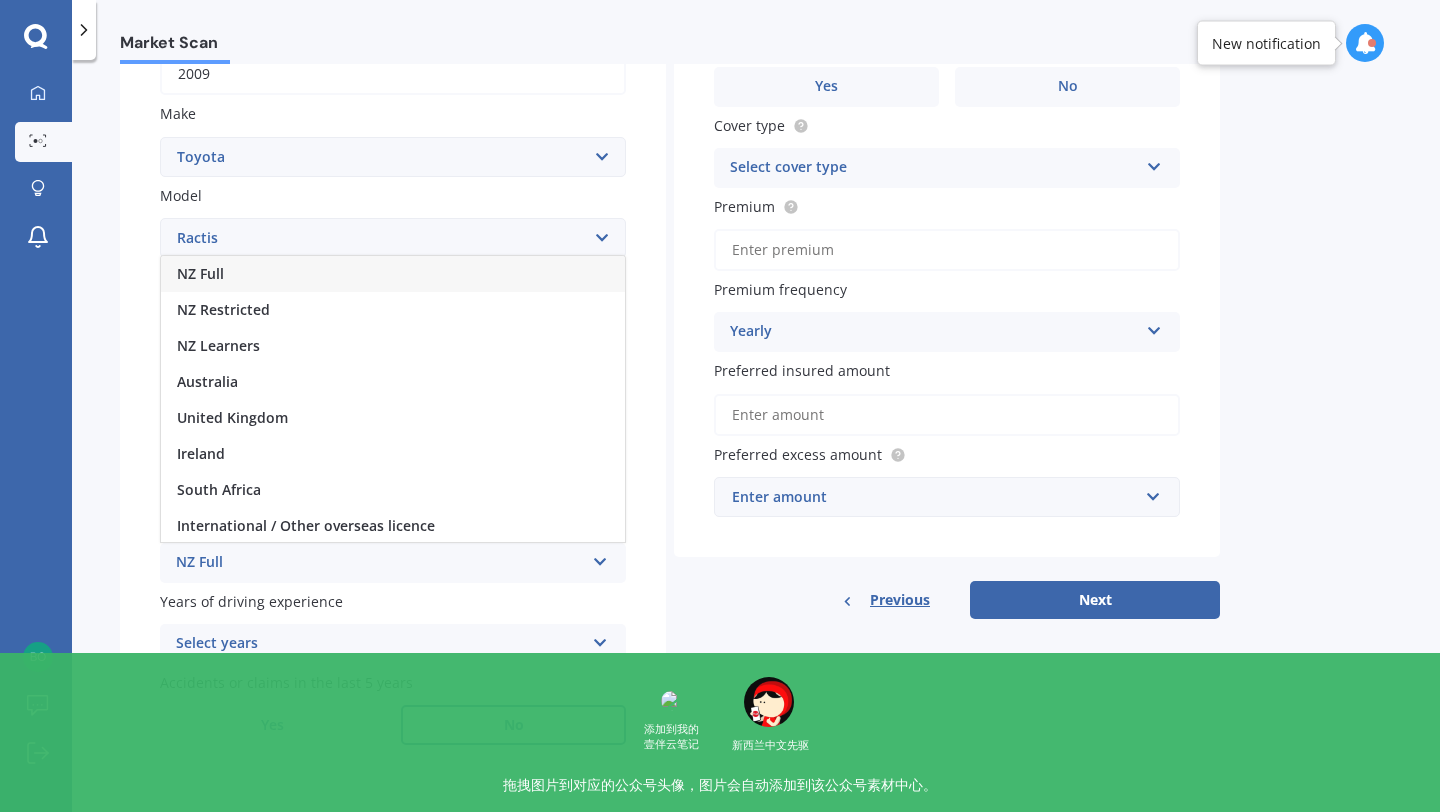 click on "NZ Full" at bounding box center [393, 274] 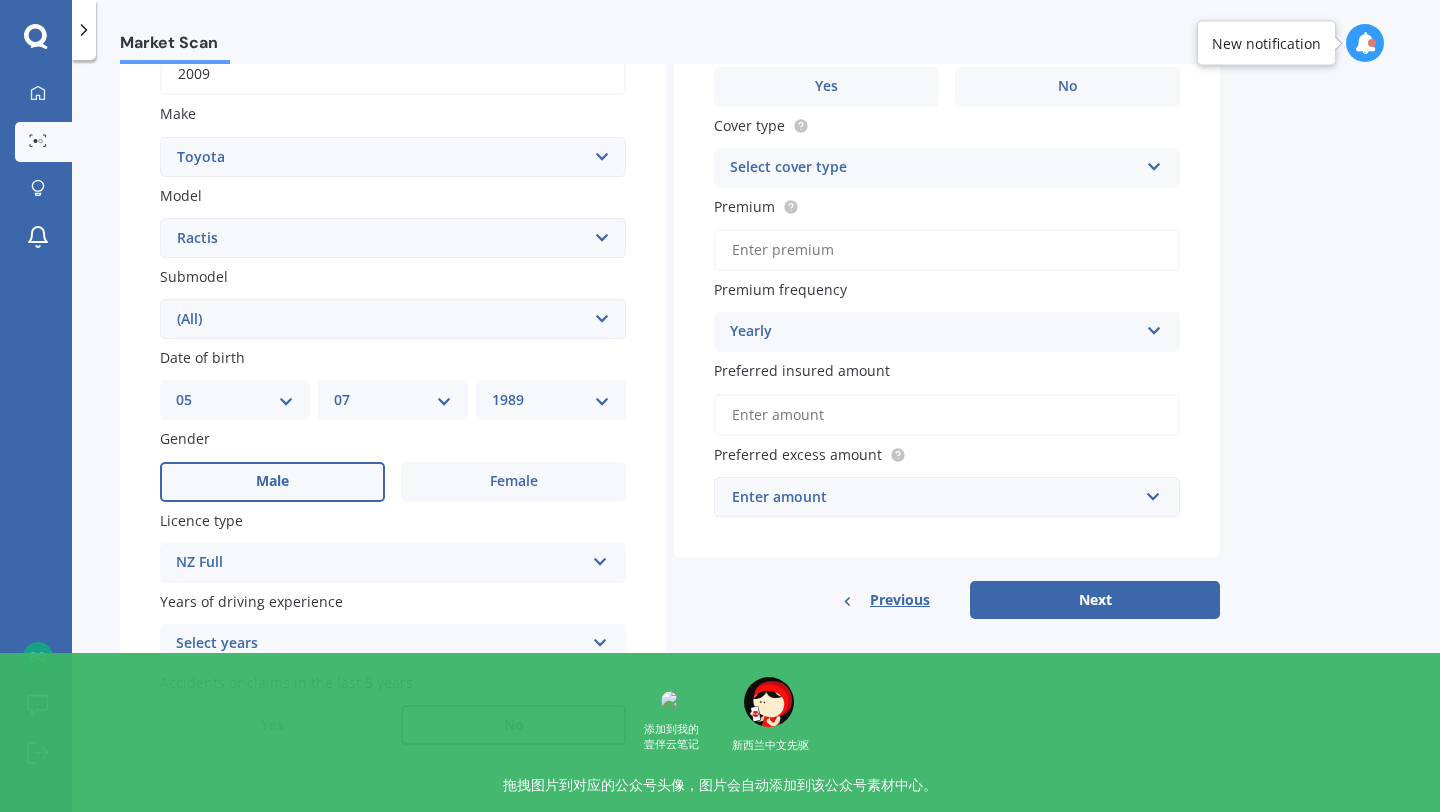 click on "Select years" at bounding box center (380, 644) 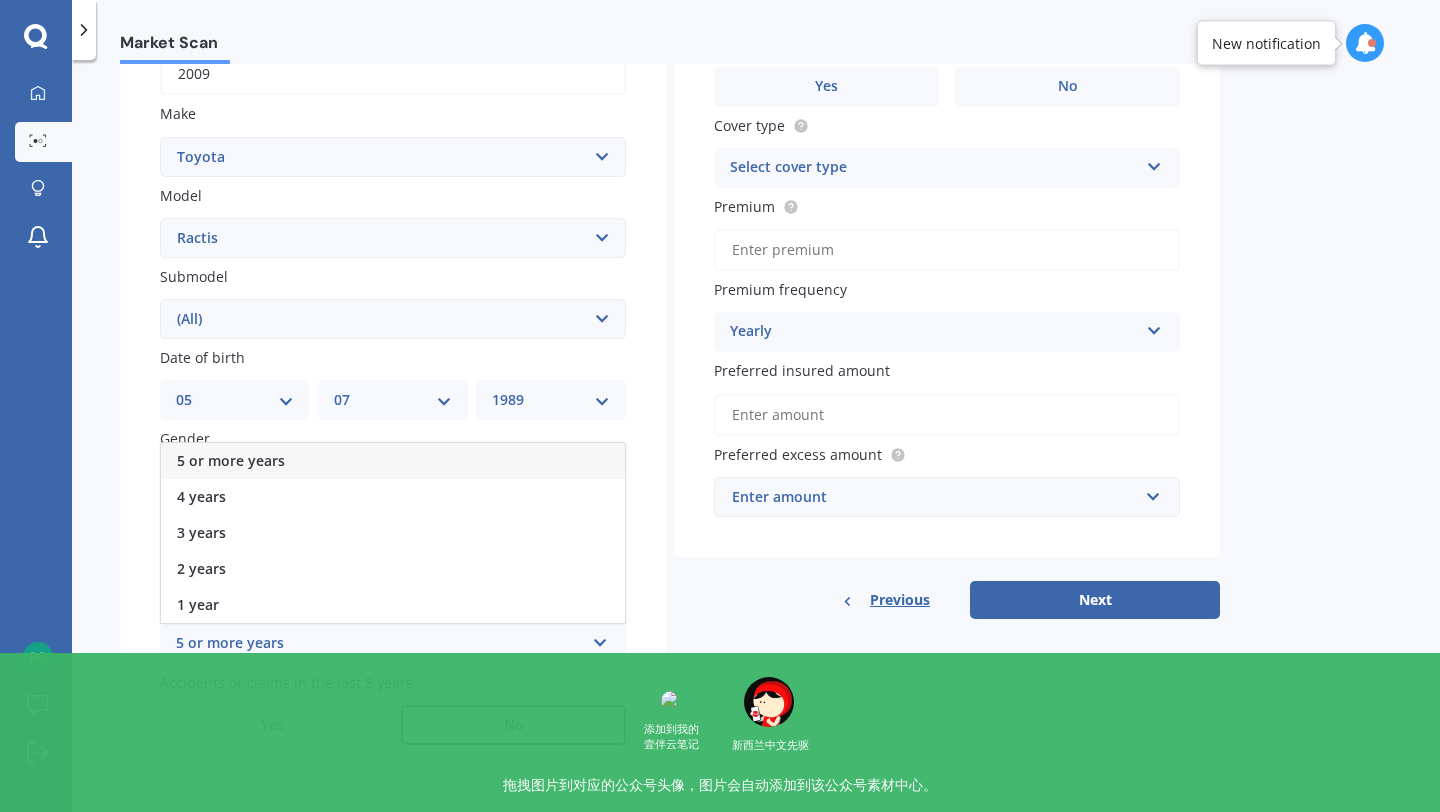 click on "5 or more years" at bounding box center [393, 461] 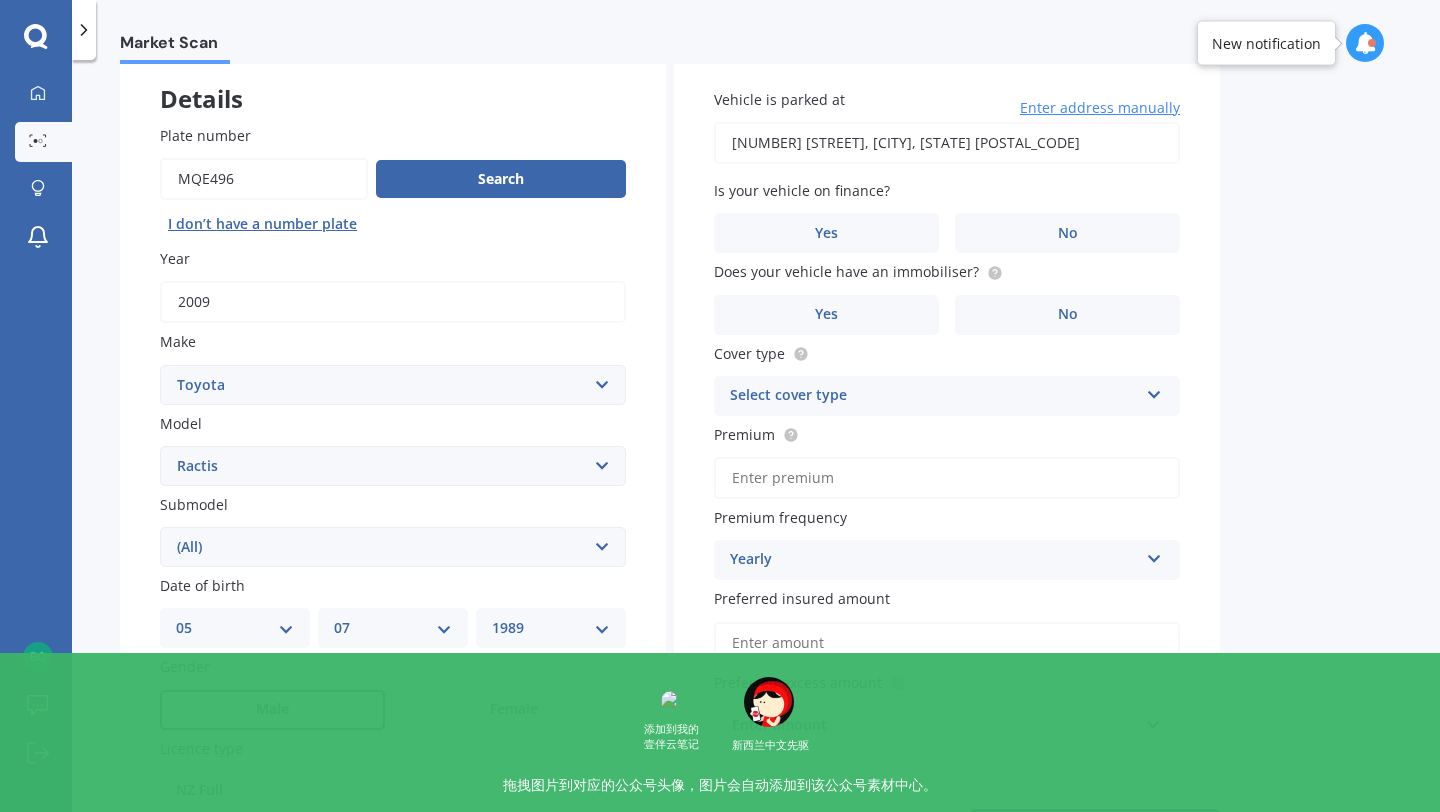 scroll, scrollTop: 109, scrollLeft: 0, axis: vertical 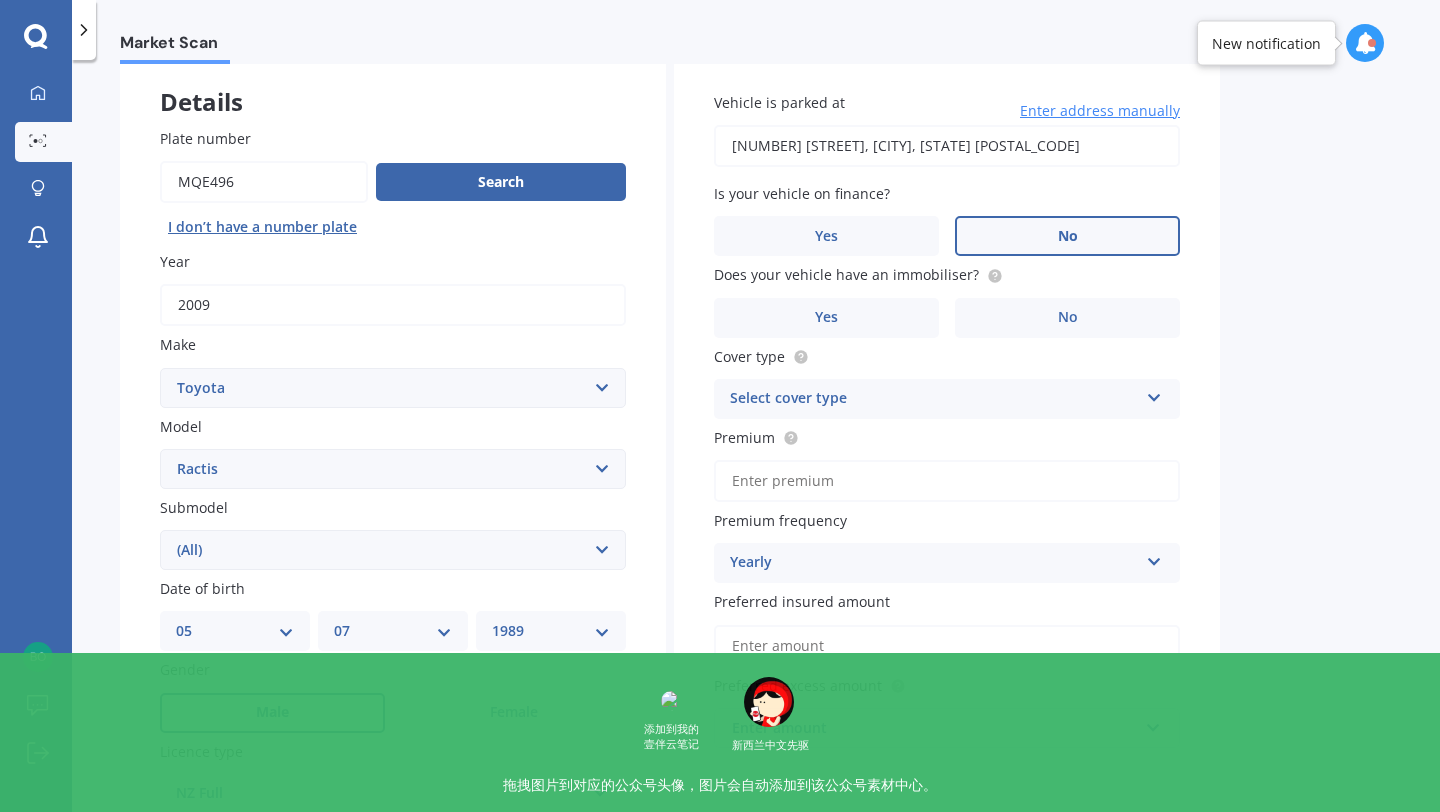 click on "No" at bounding box center [513, 713] 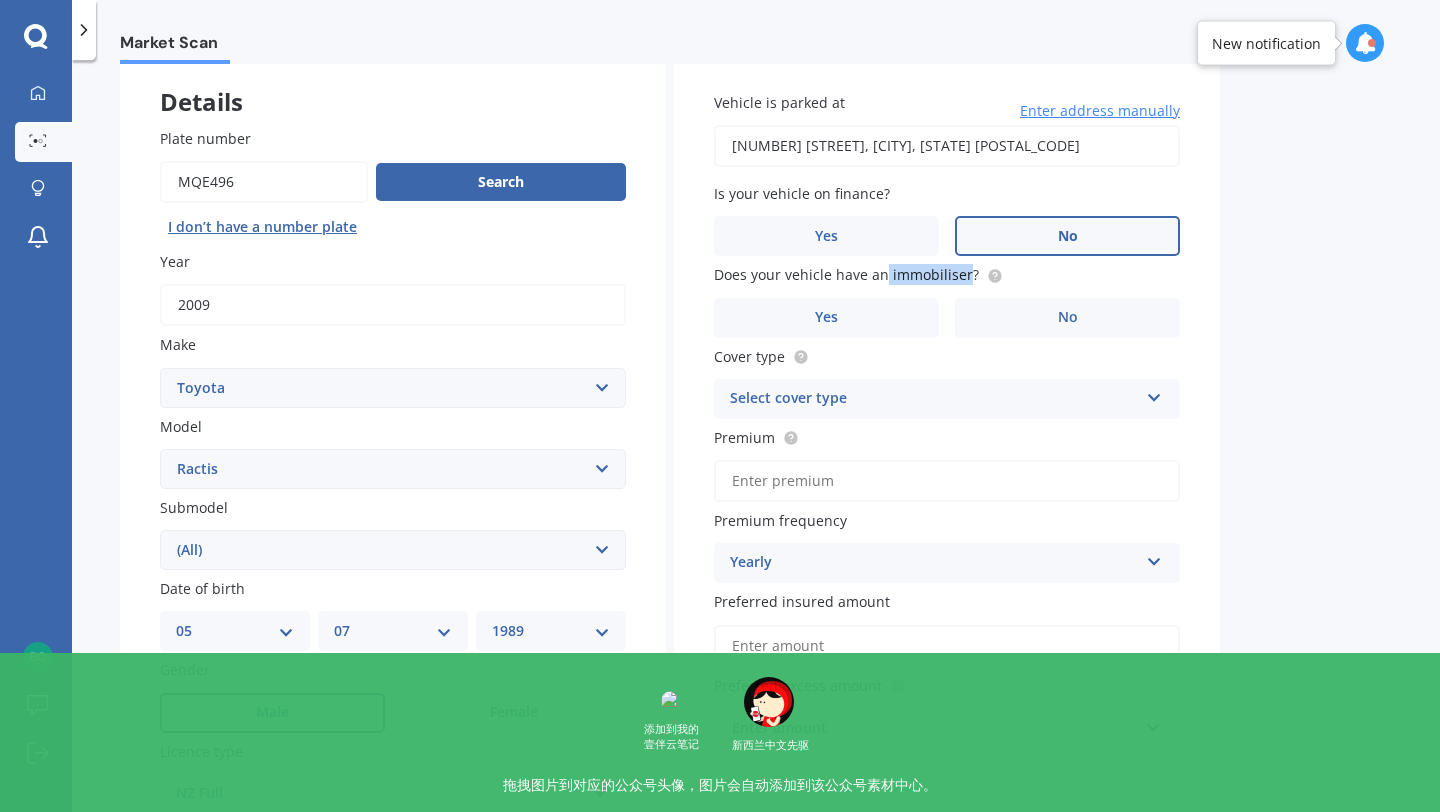 drag, startPoint x: 884, startPoint y: 280, endPoint x: 966, endPoint y: 281, distance: 82.006096 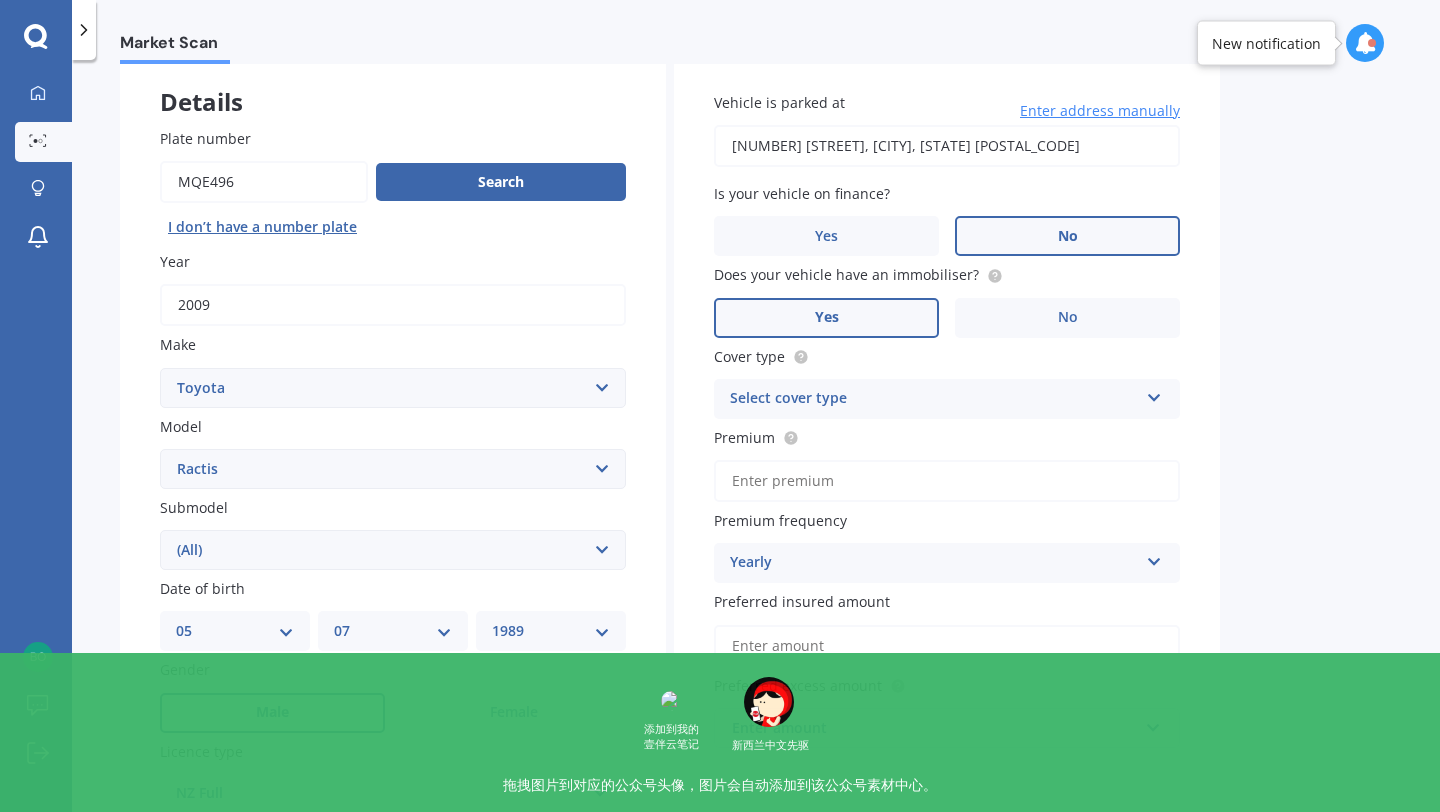 click on "Yes" at bounding box center (272, 713) 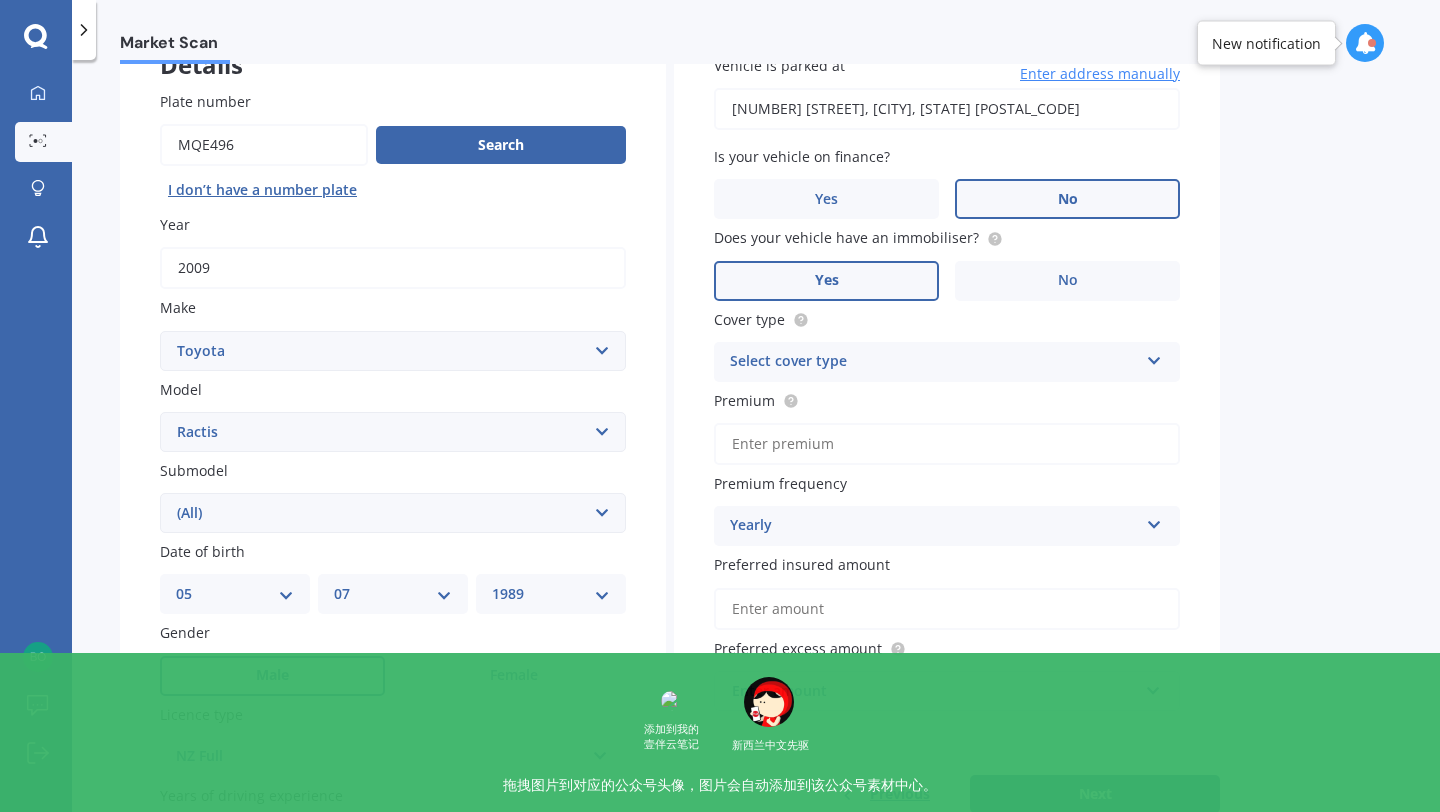 scroll, scrollTop: 154, scrollLeft: 0, axis: vertical 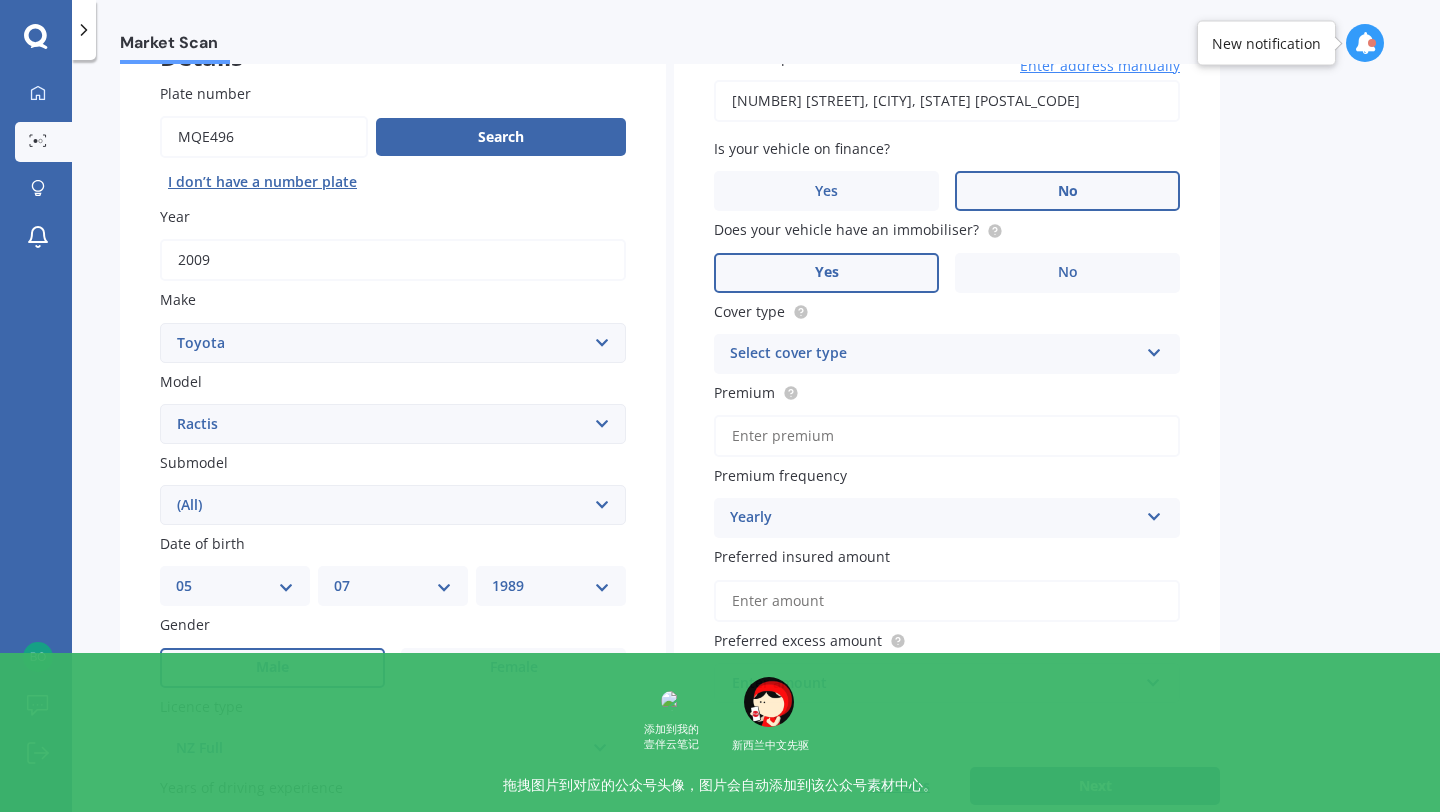 click on "Select cover type" at bounding box center (934, 354) 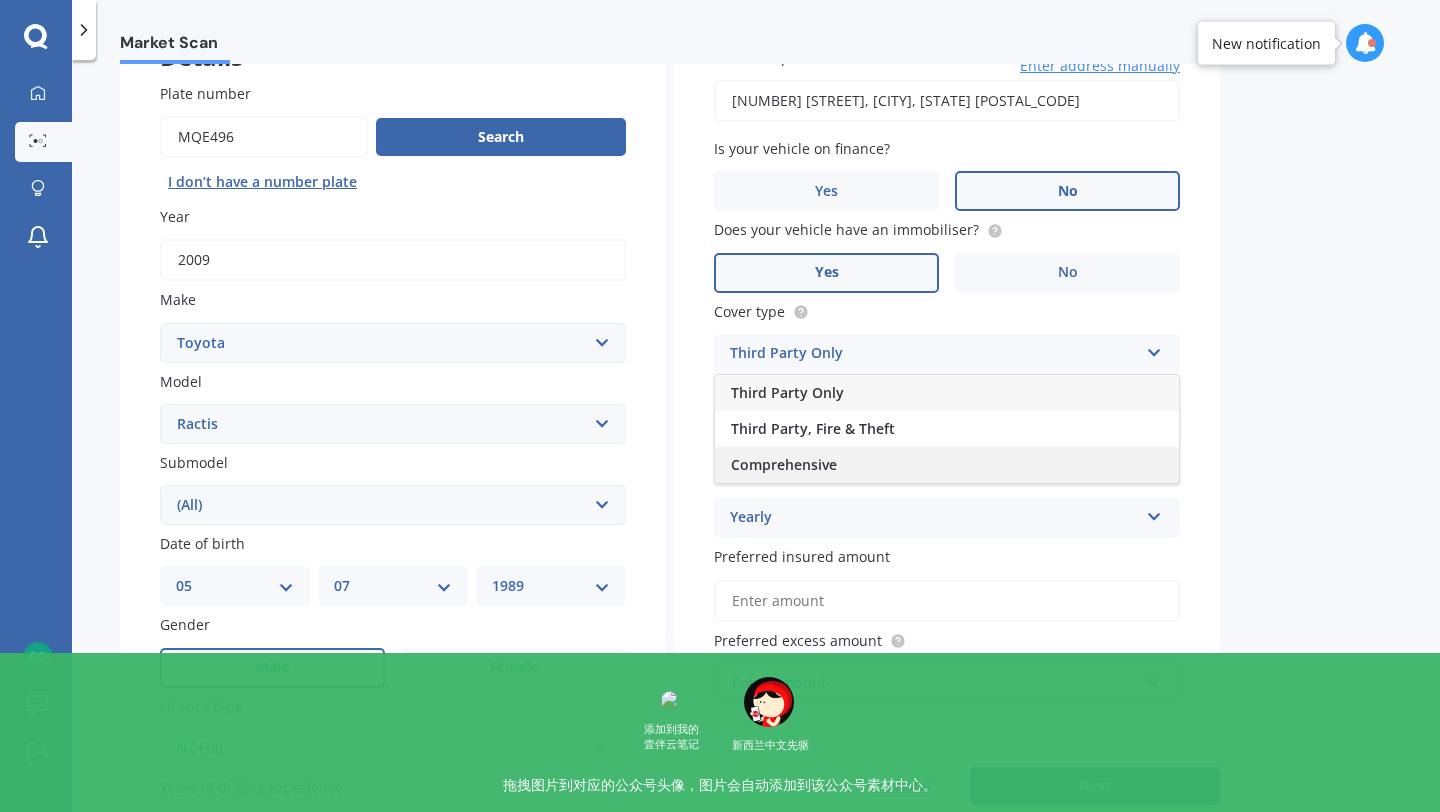 click on "Comprehensive" at bounding box center (947, 465) 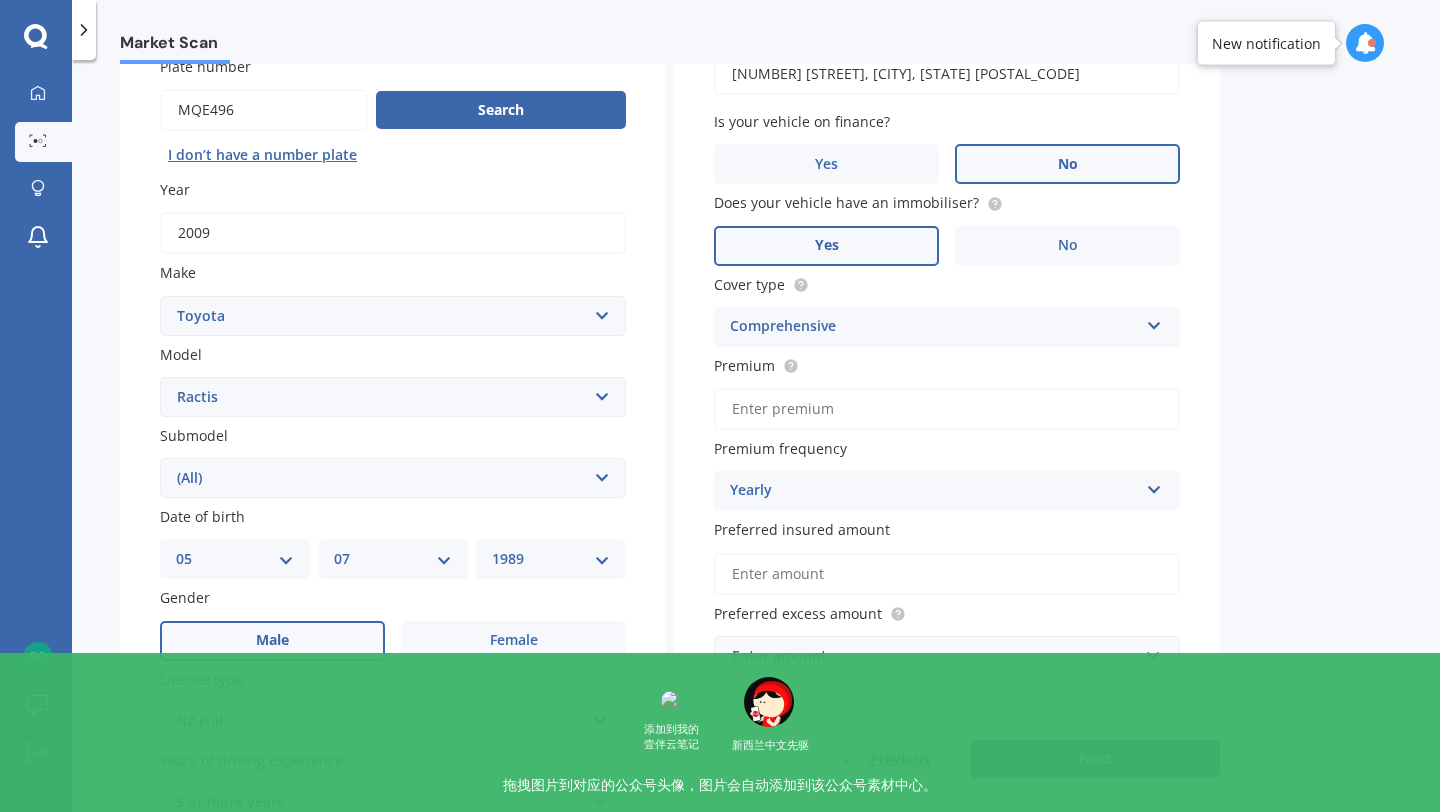 scroll, scrollTop: 183, scrollLeft: 0, axis: vertical 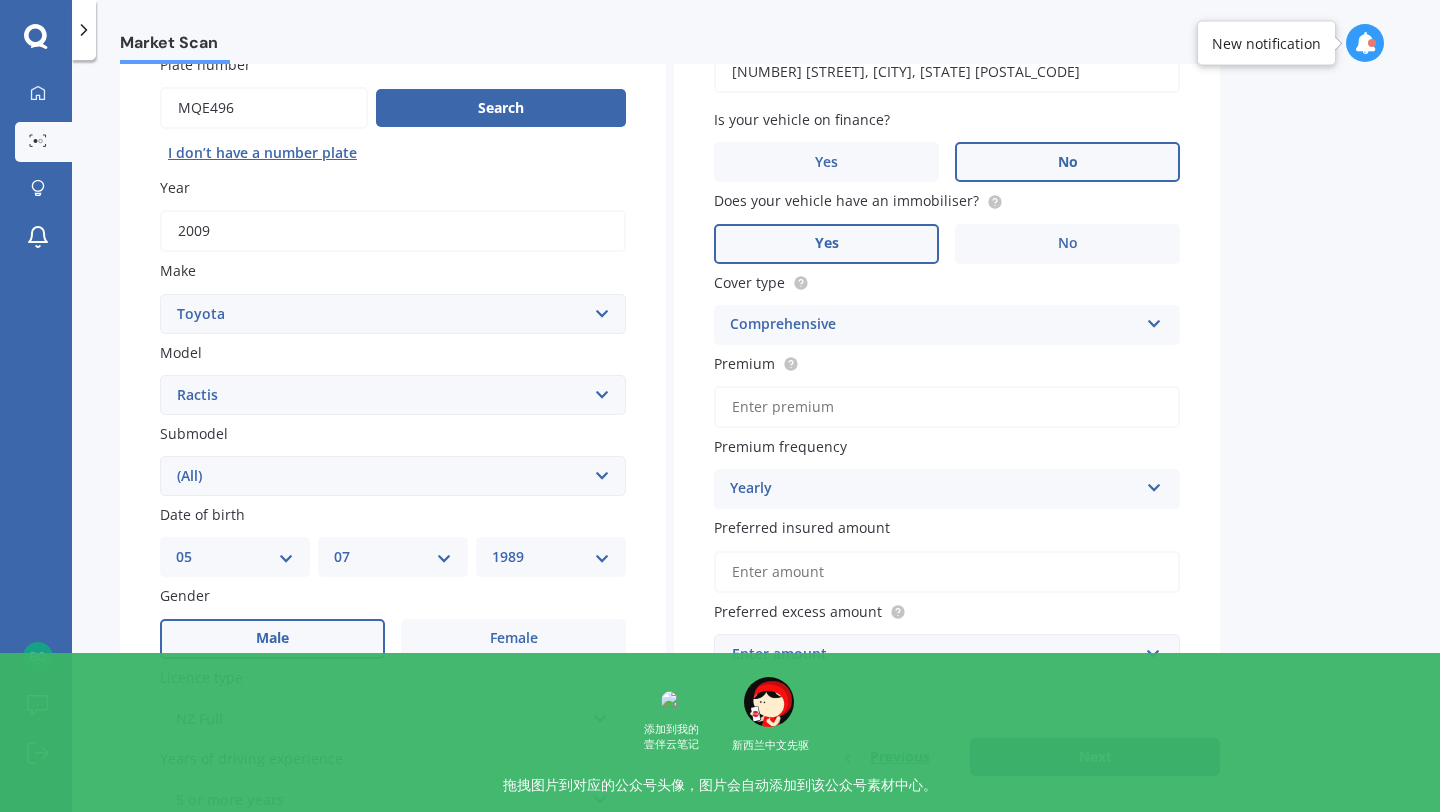click on "Premium" at bounding box center [947, 407] 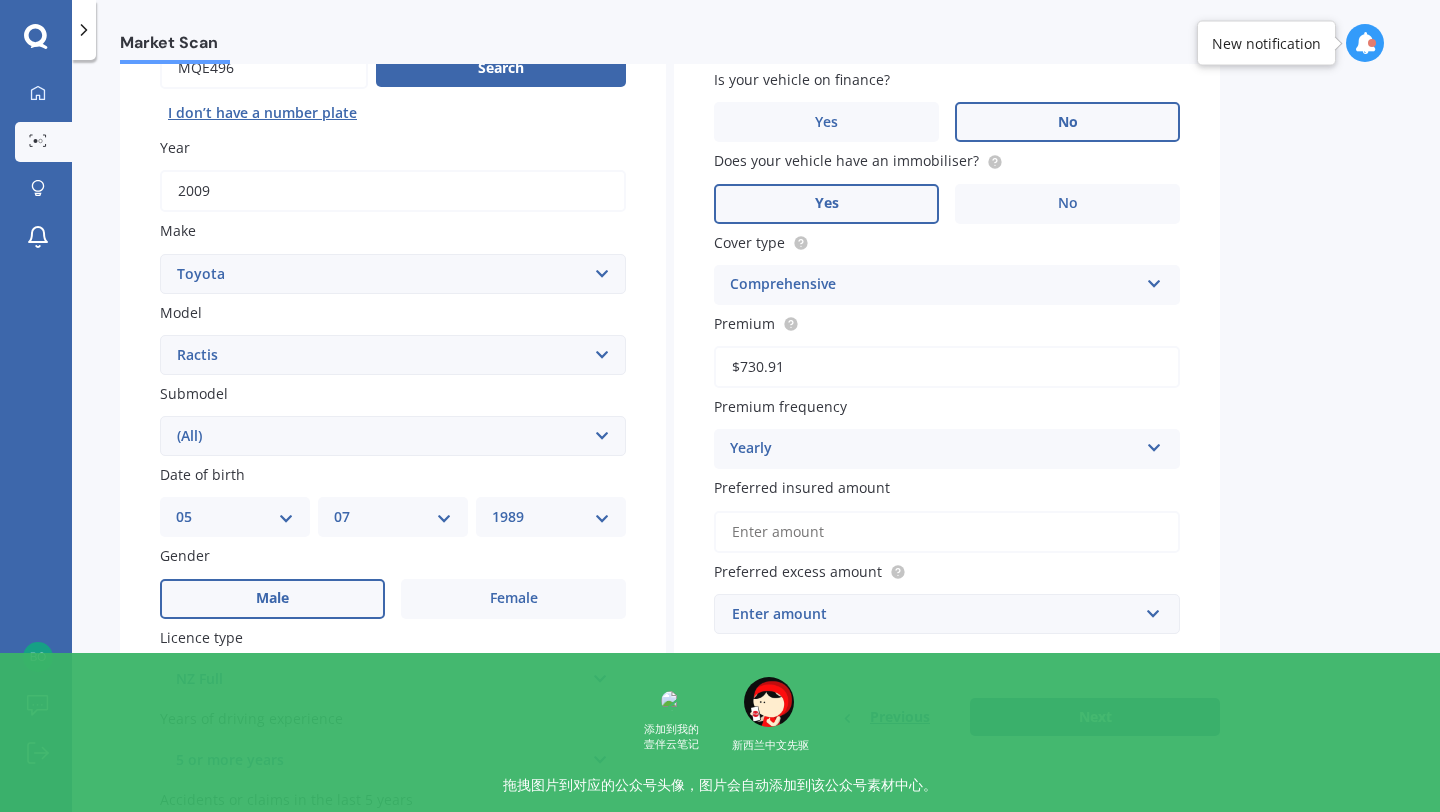 scroll, scrollTop: 229, scrollLeft: 0, axis: vertical 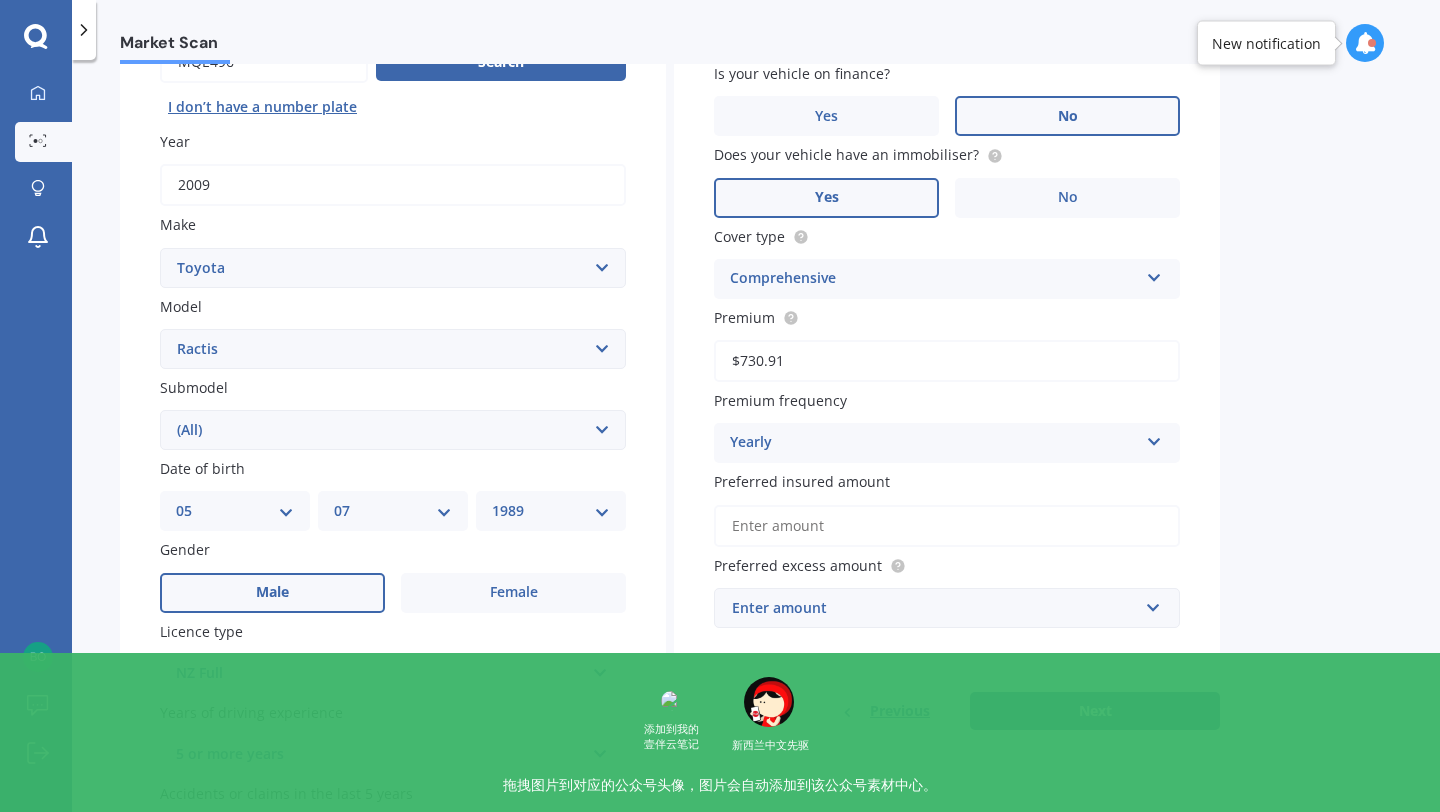 type on "$730.91" 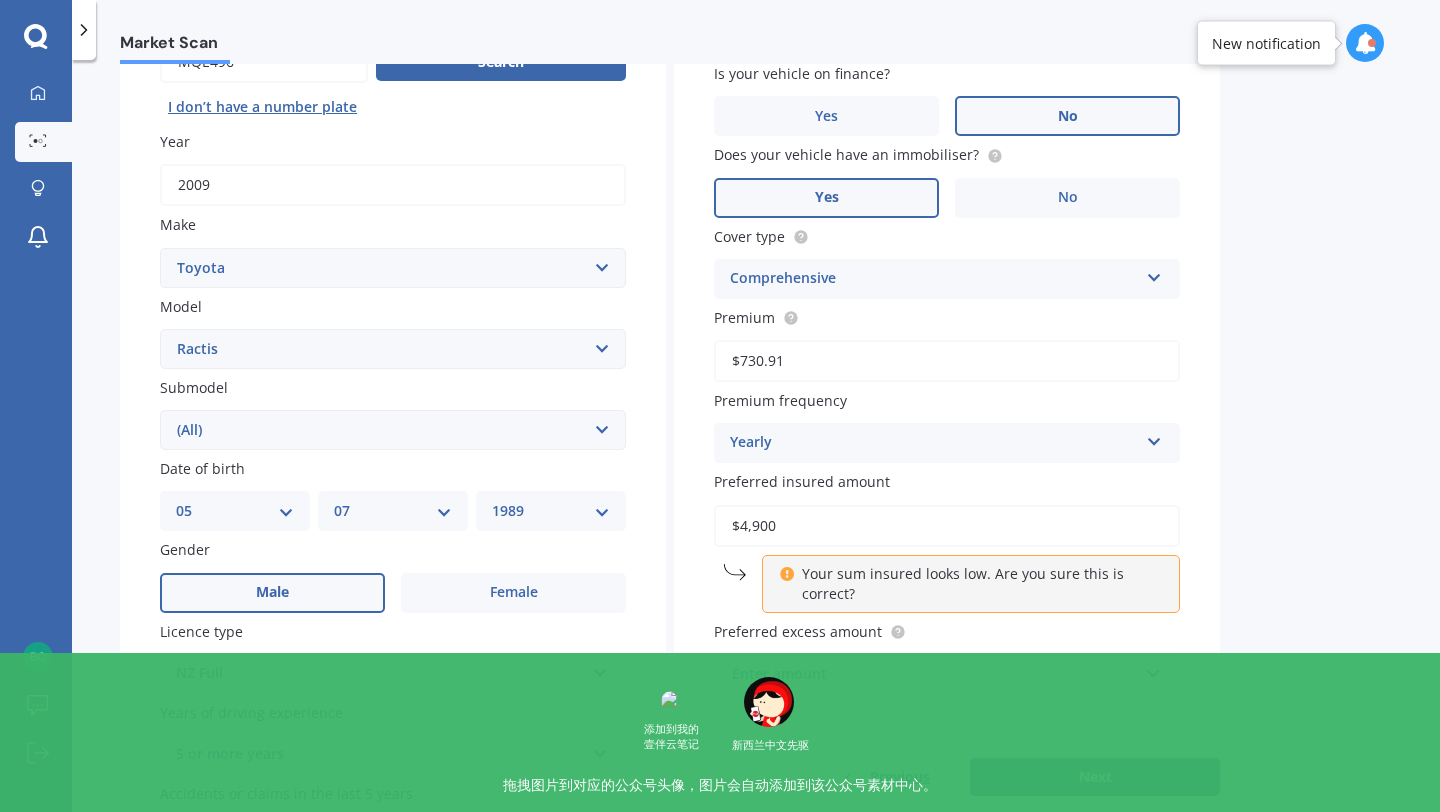 type on "$4,900" 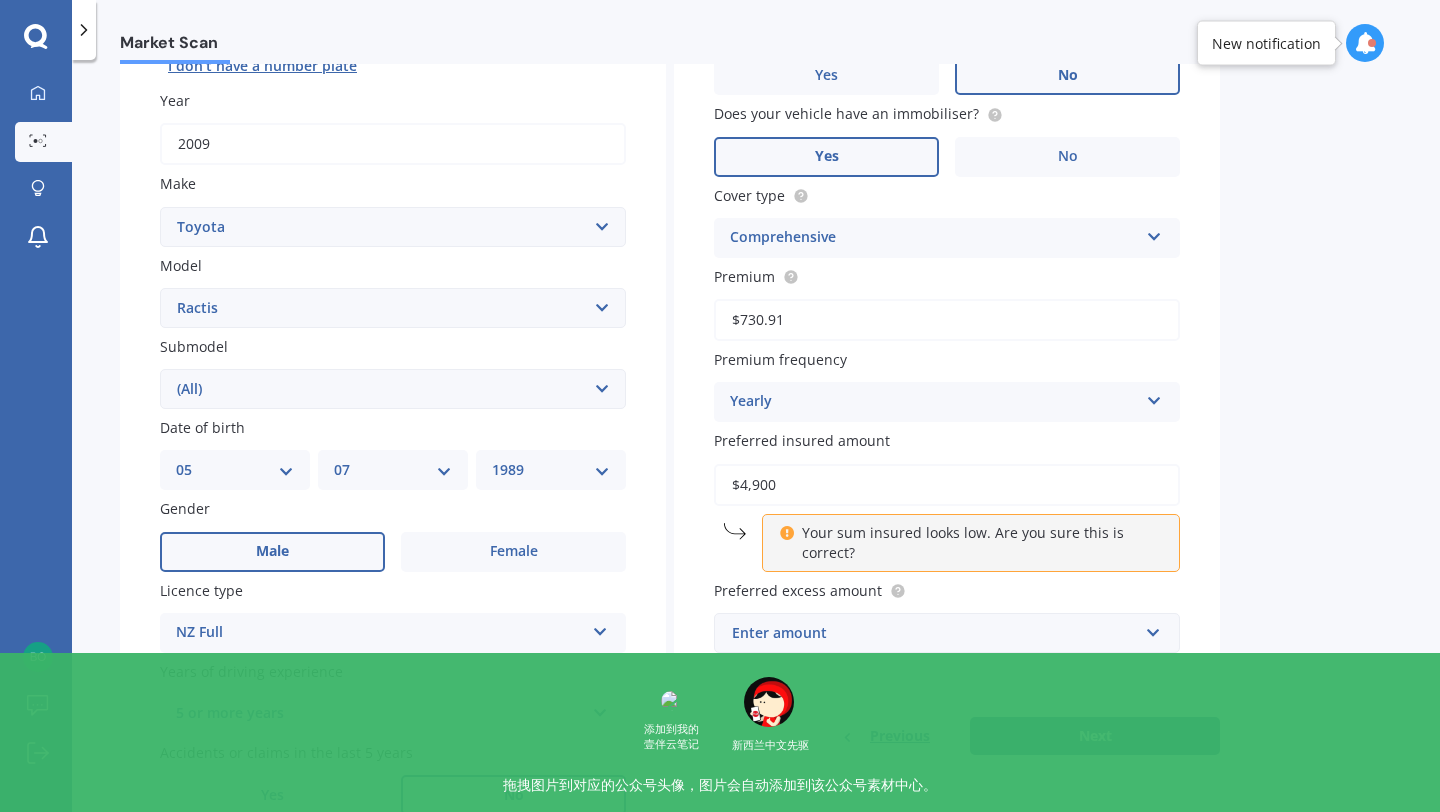 scroll, scrollTop: 290, scrollLeft: 0, axis: vertical 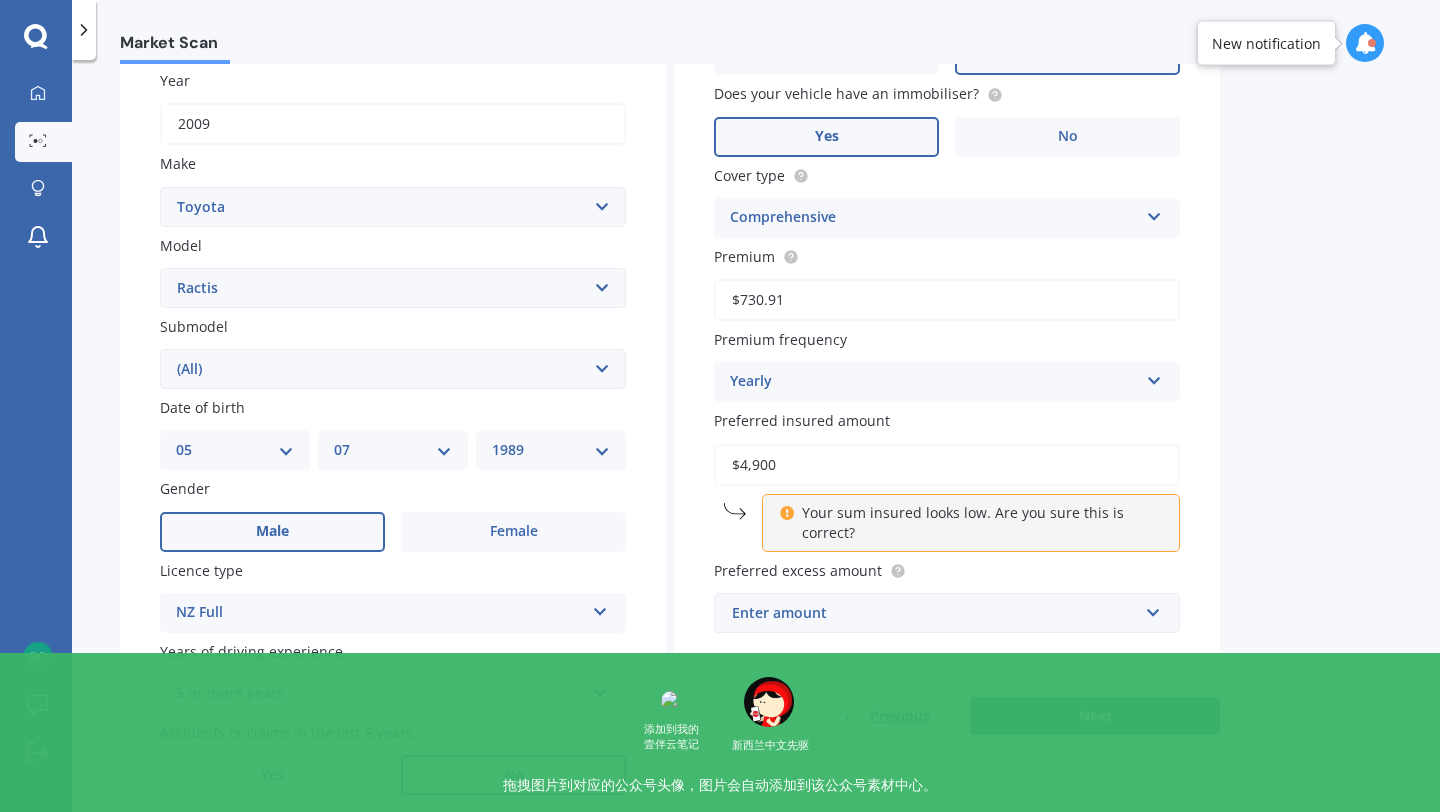 click on "Enter amount" at bounding box center [935, 613] 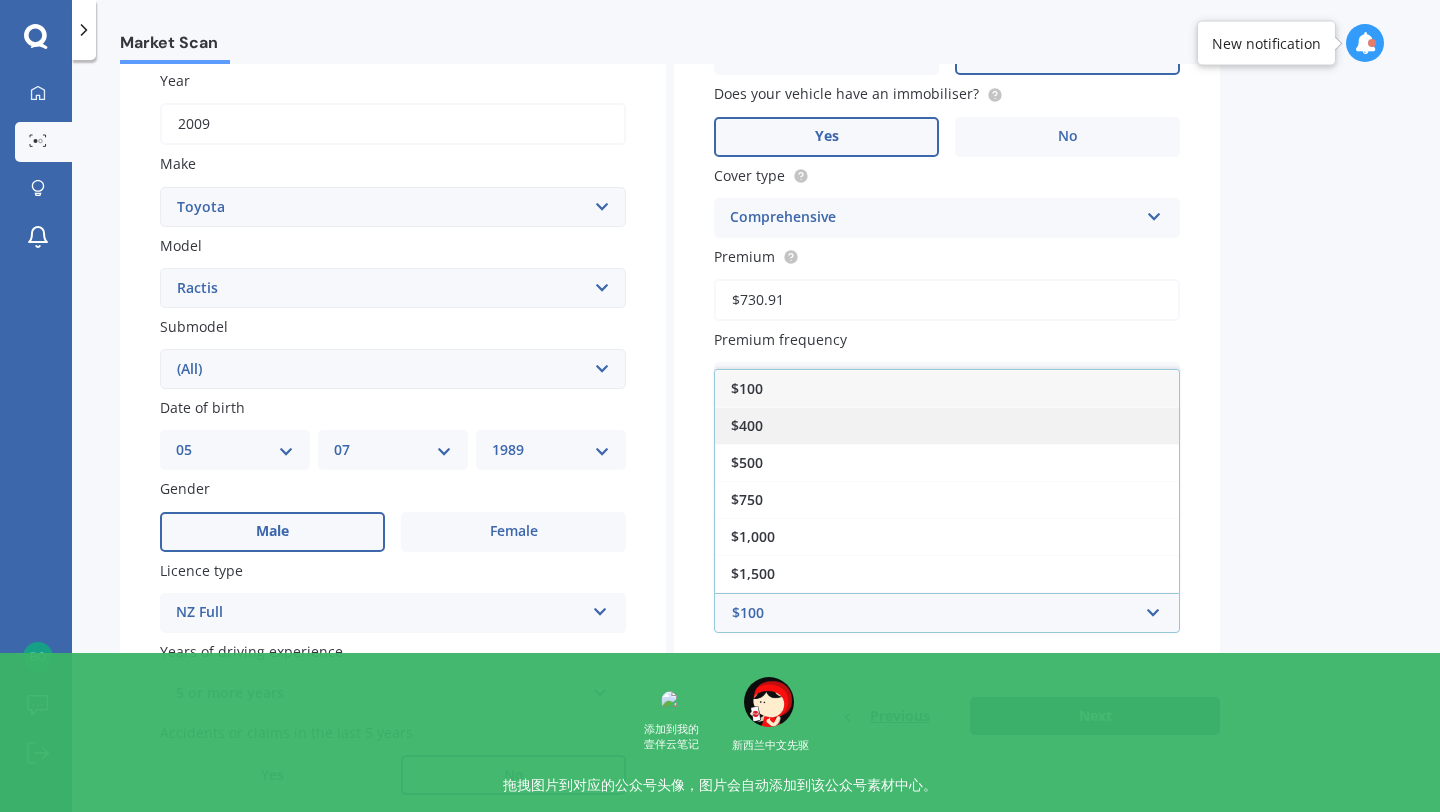 click on "$400" at bounding box center [947, 425] 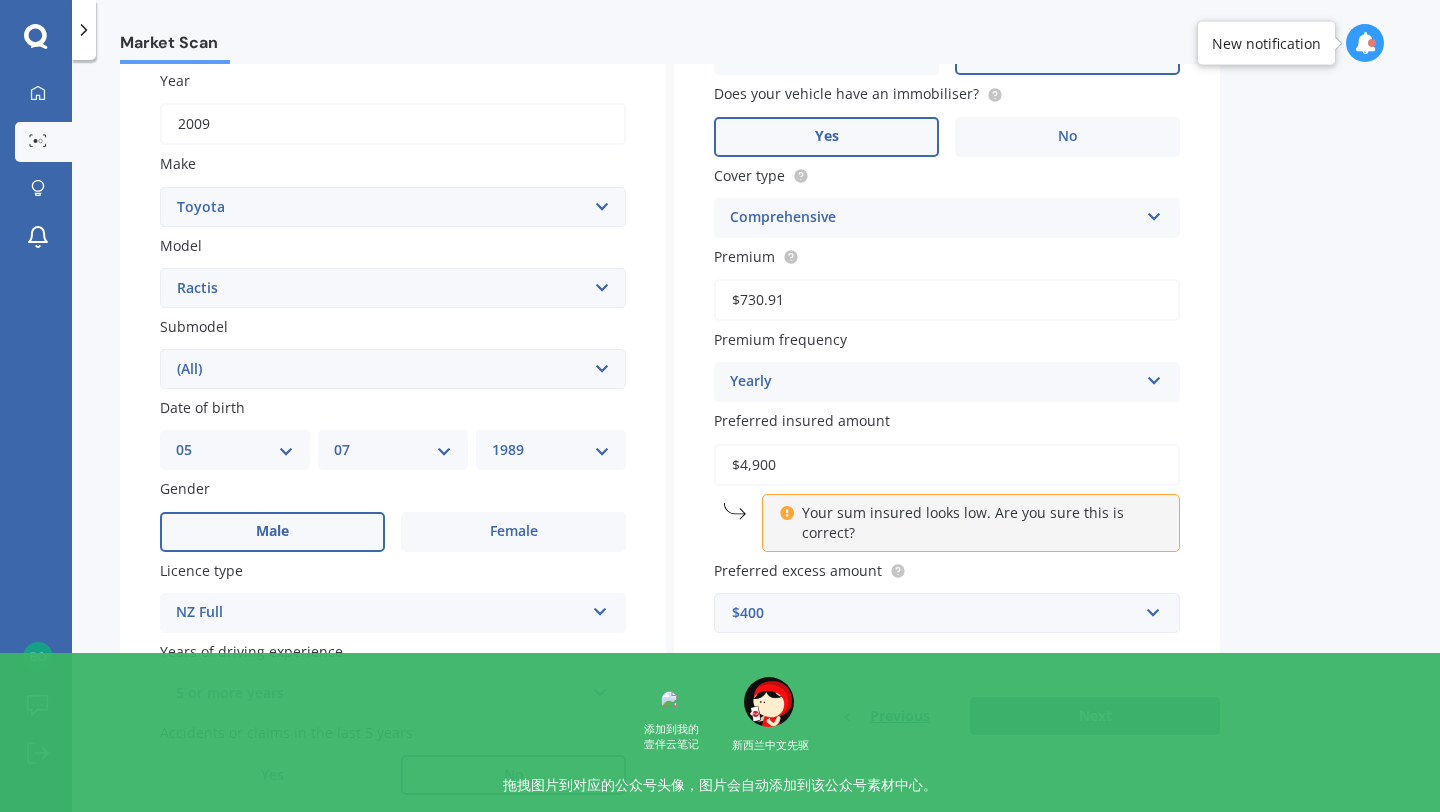 click on "Next" at bounding box center (1095, 716) 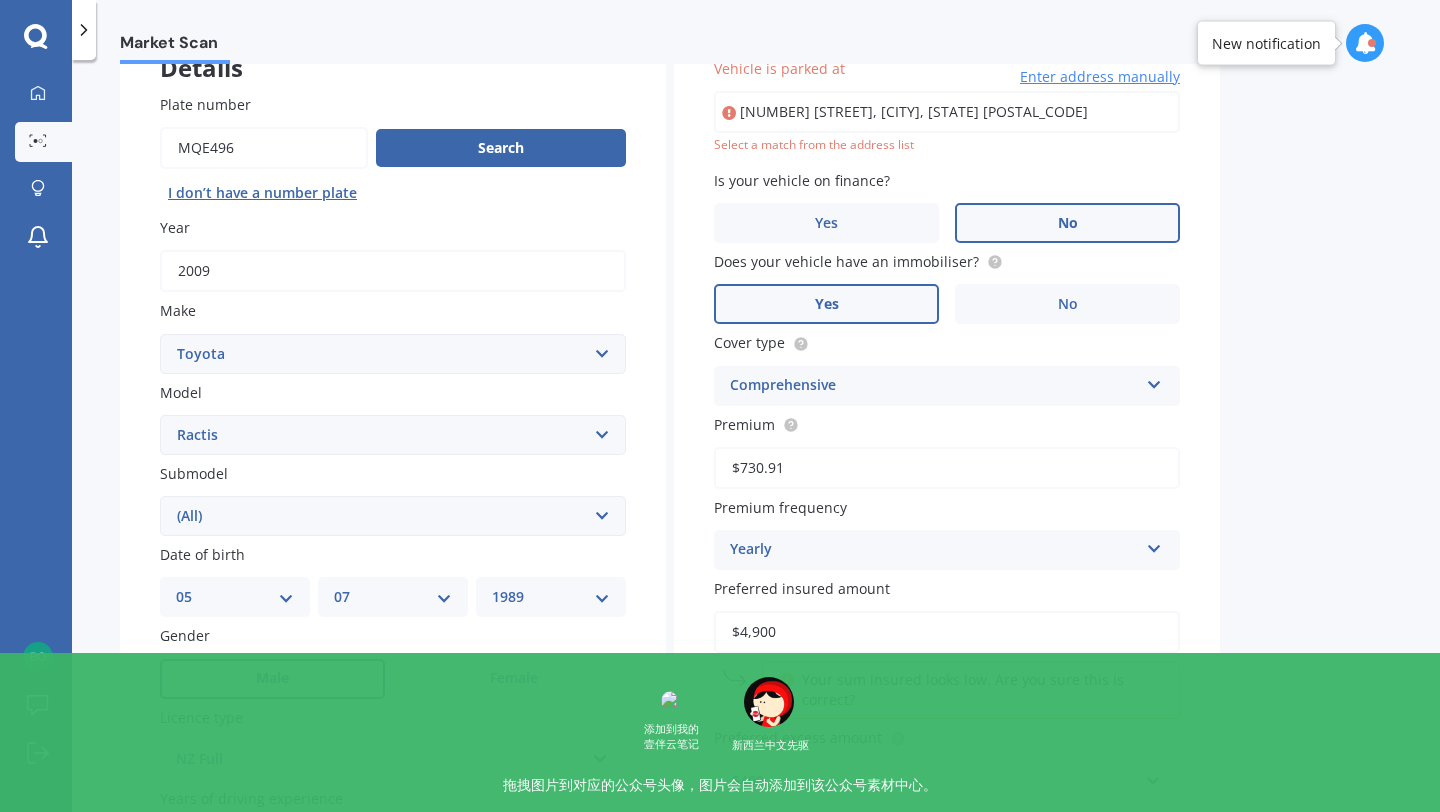 scroll, scrollTop: 137, scrollLeft: 0, axis: vertical 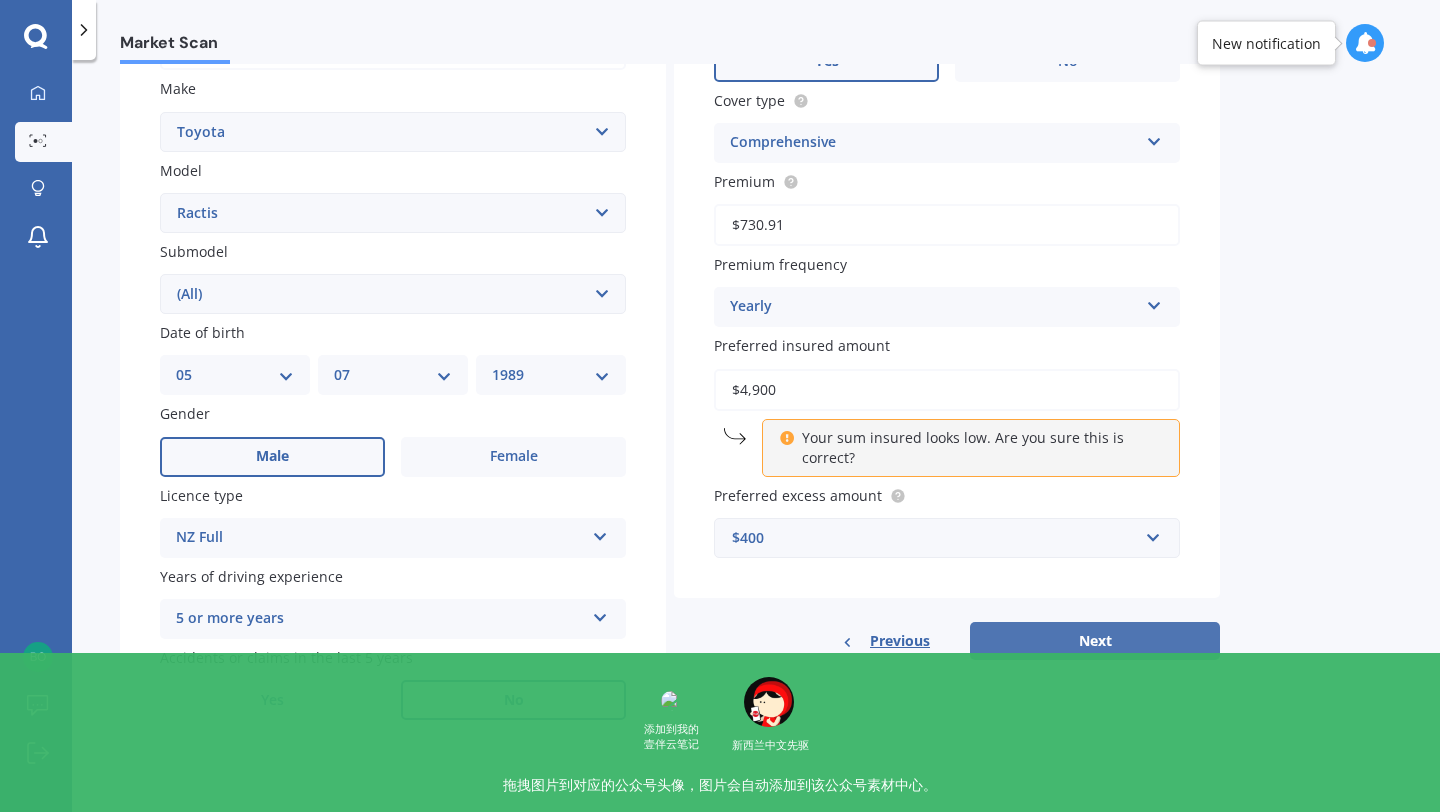 click on "Next" at bounding box center (1095, 641) 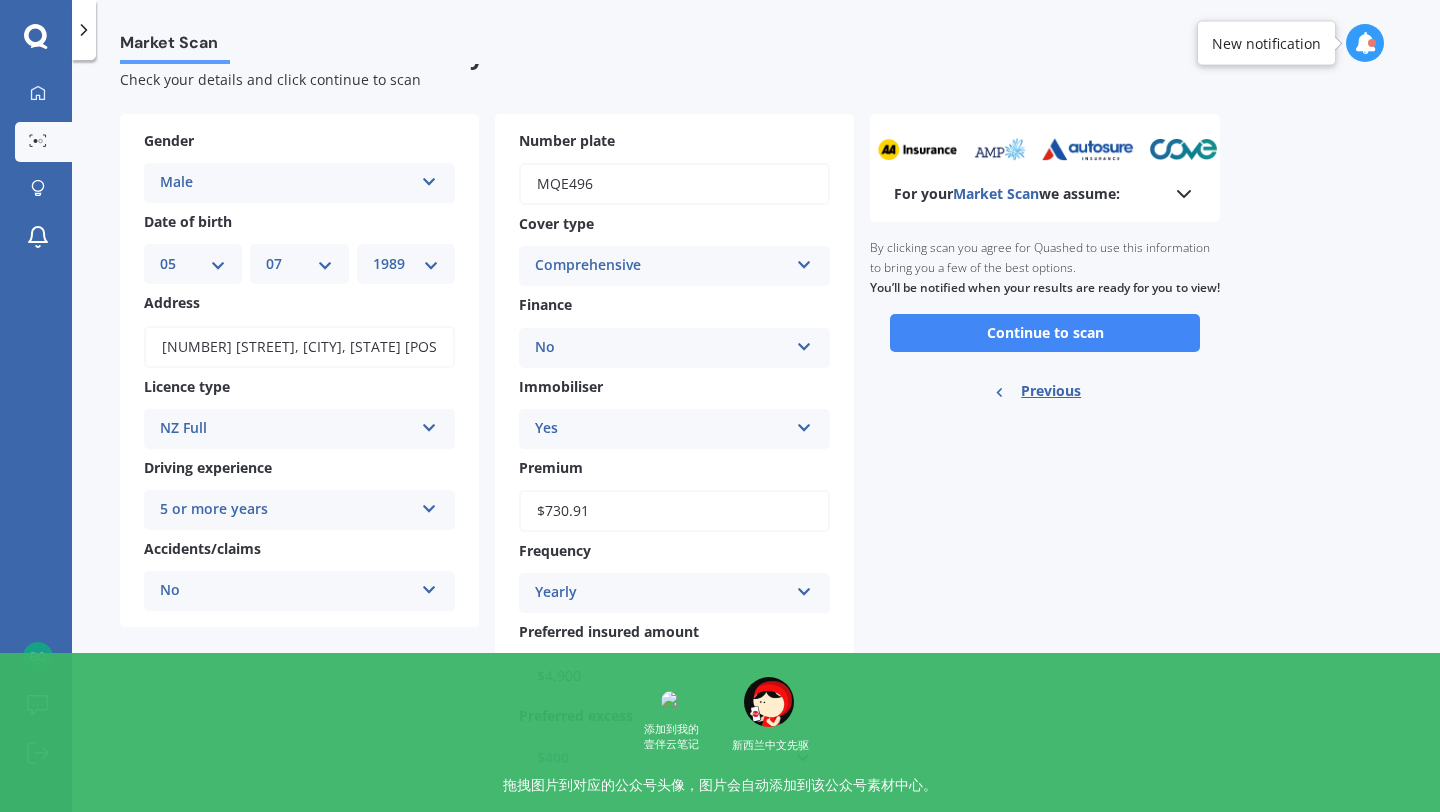 scroll, scrollTop: 0, scrollLeft: 0, axis: both 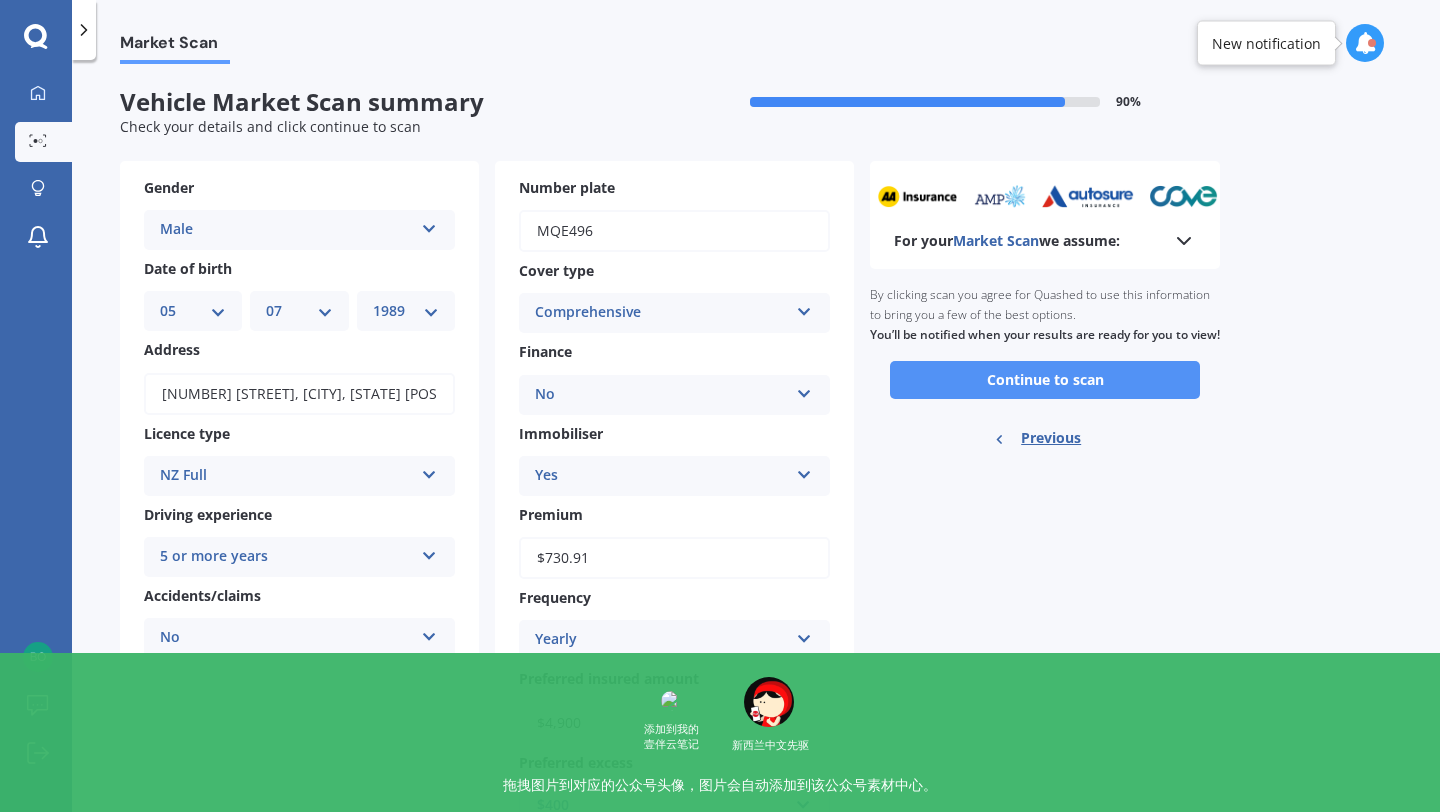 click on "Continue to scan" at bounding box center [1045, 380] 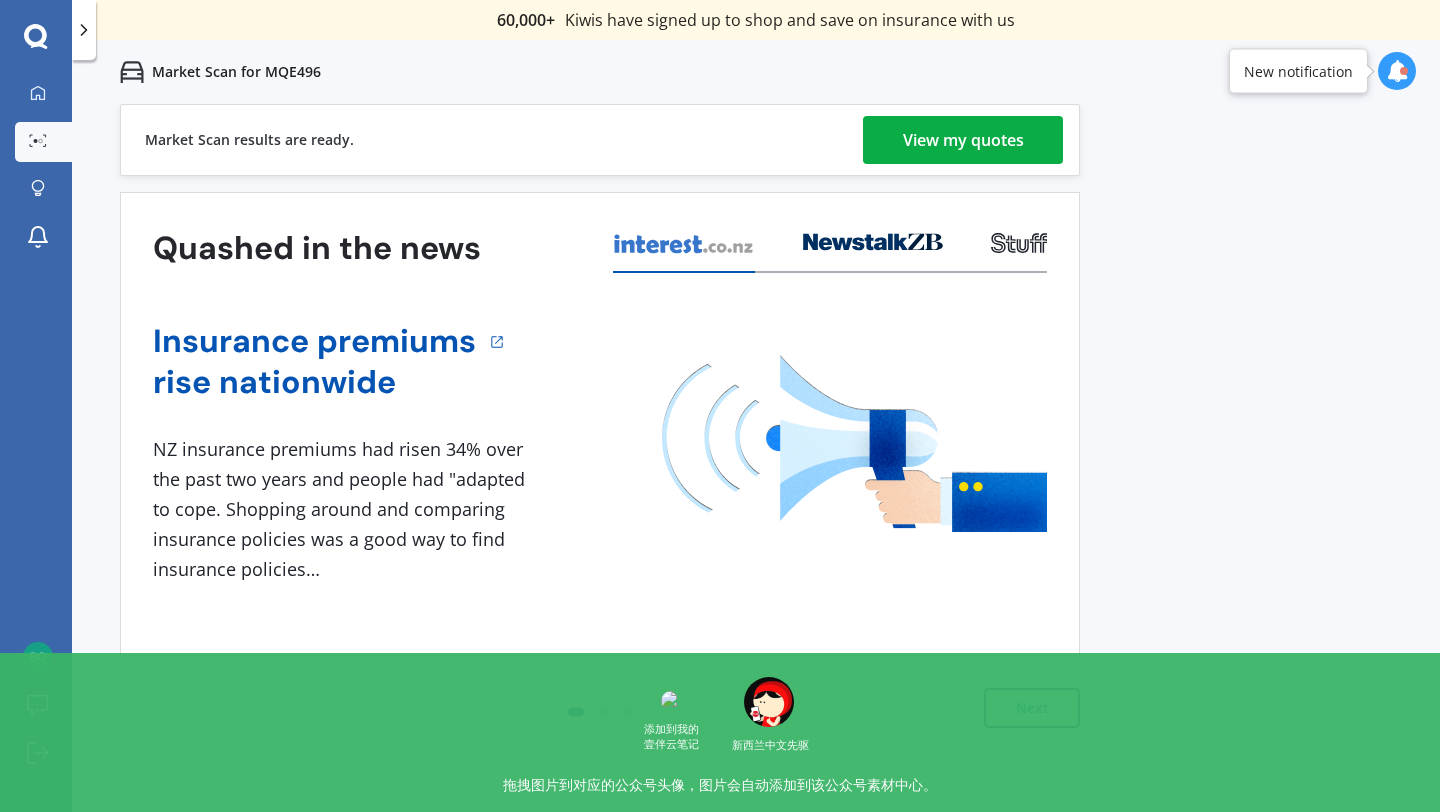 click on "View my quotes" at bounding box center (963, 140) 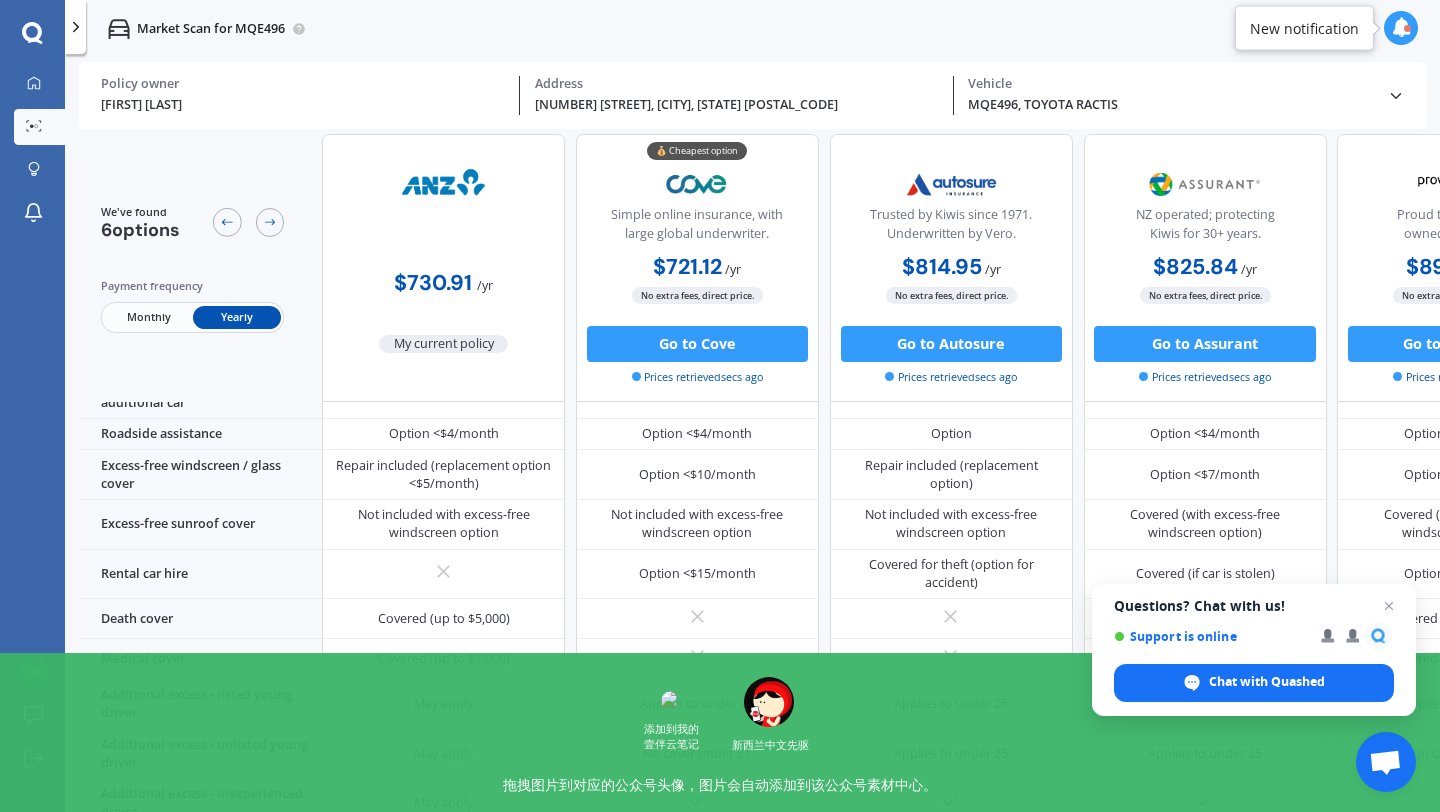 scroll, scrollTop: 0, scrollLeft: 0, axis: both 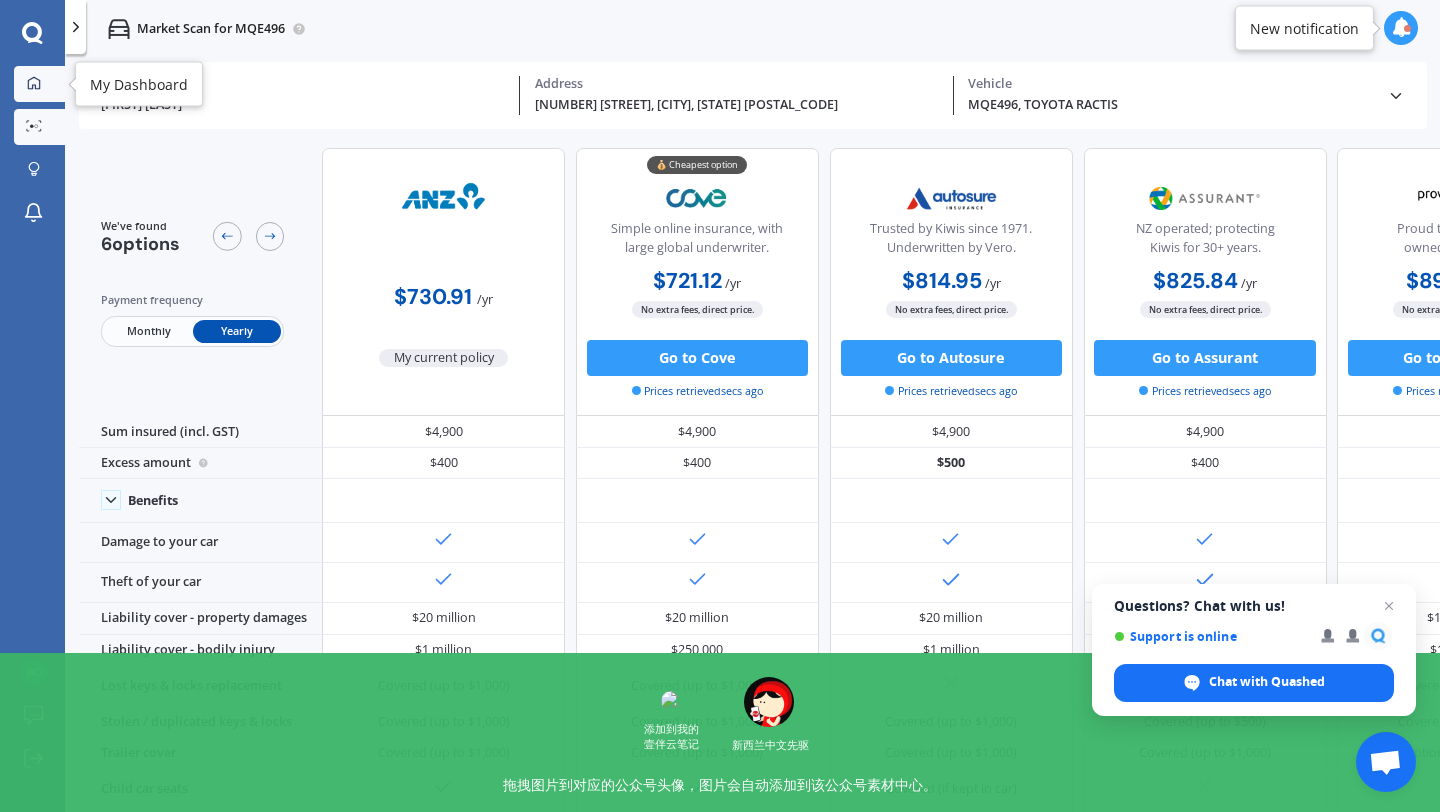 click at bounding box center [34, 83] 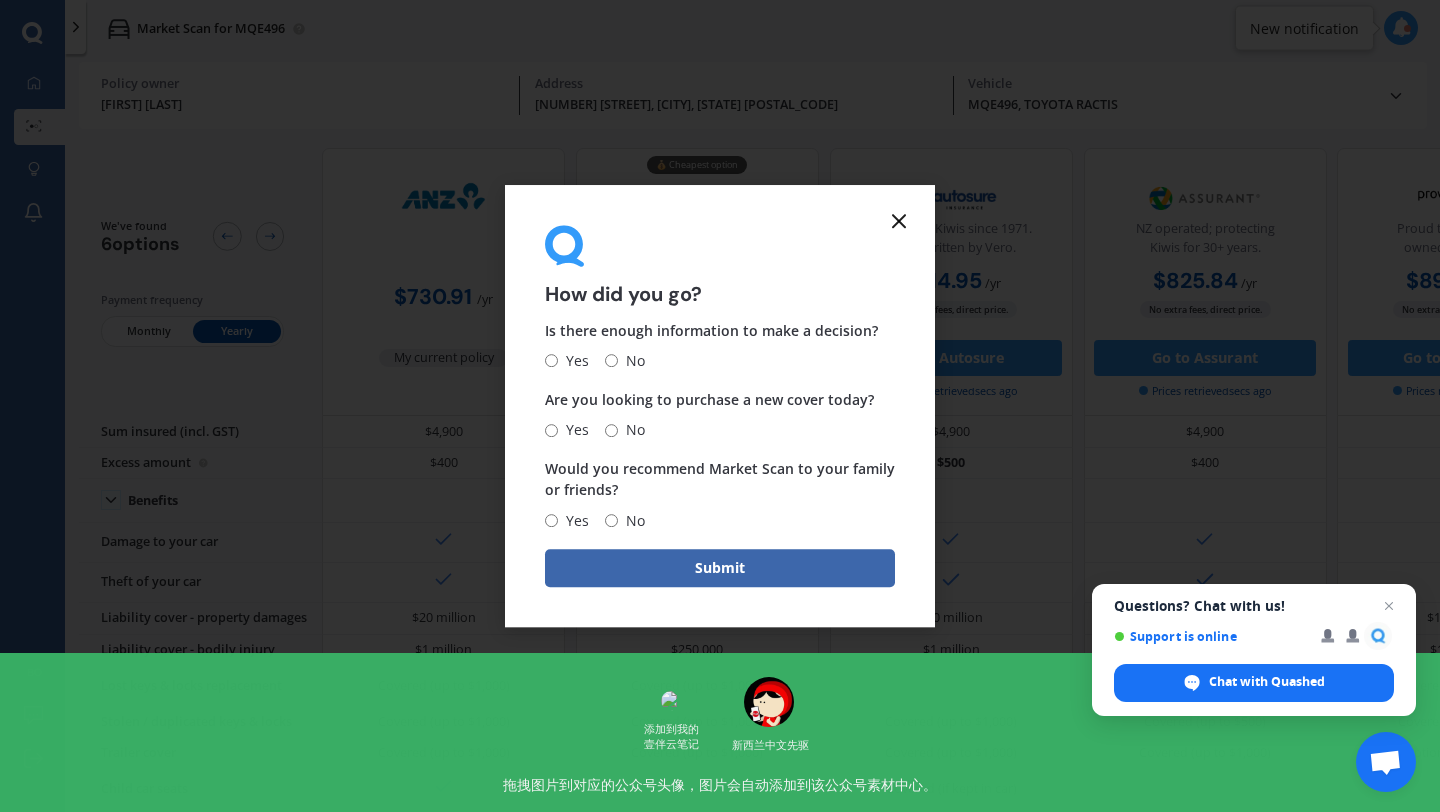 click at bounding box center (899, 221) 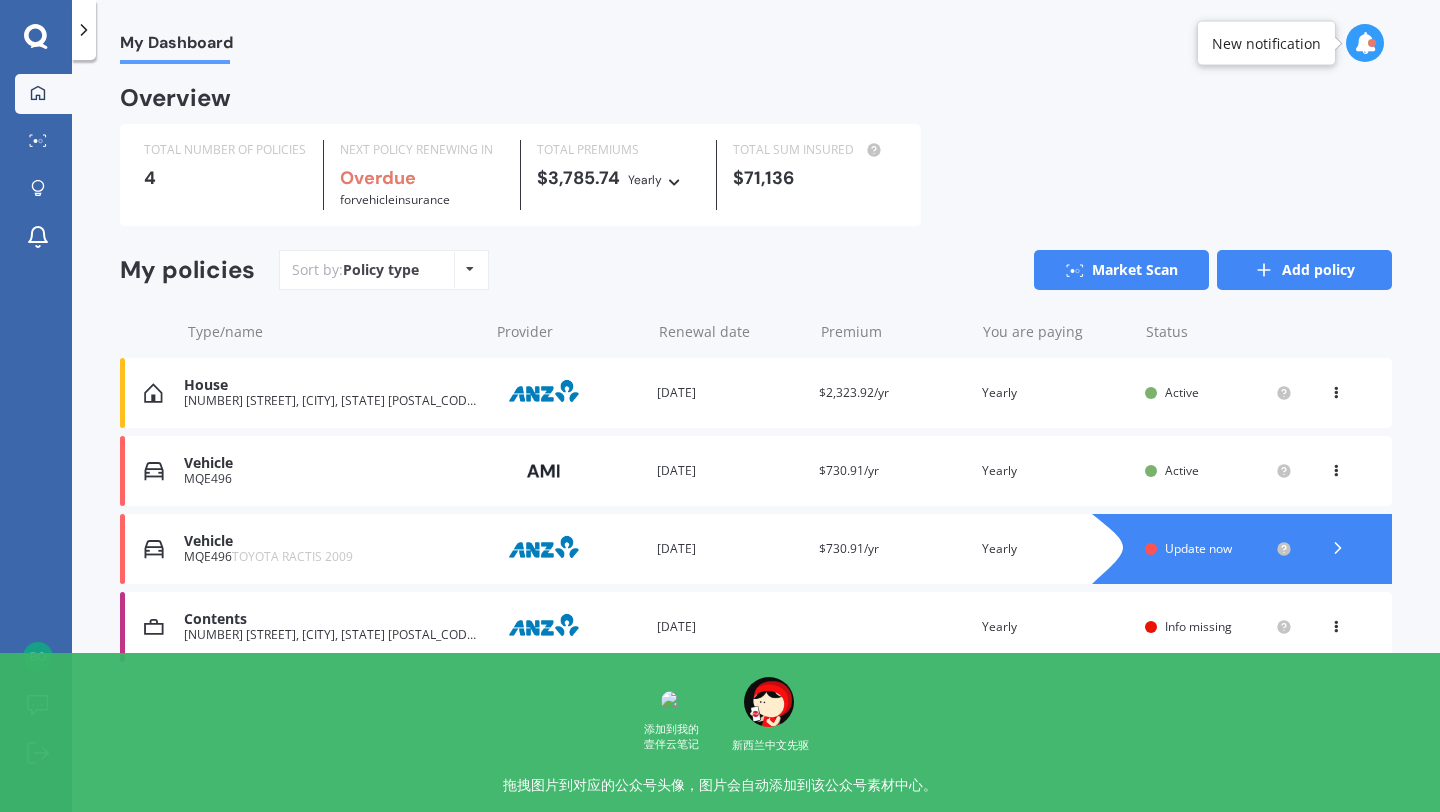click on "Add policy" at bounding box center (1304, 270) 